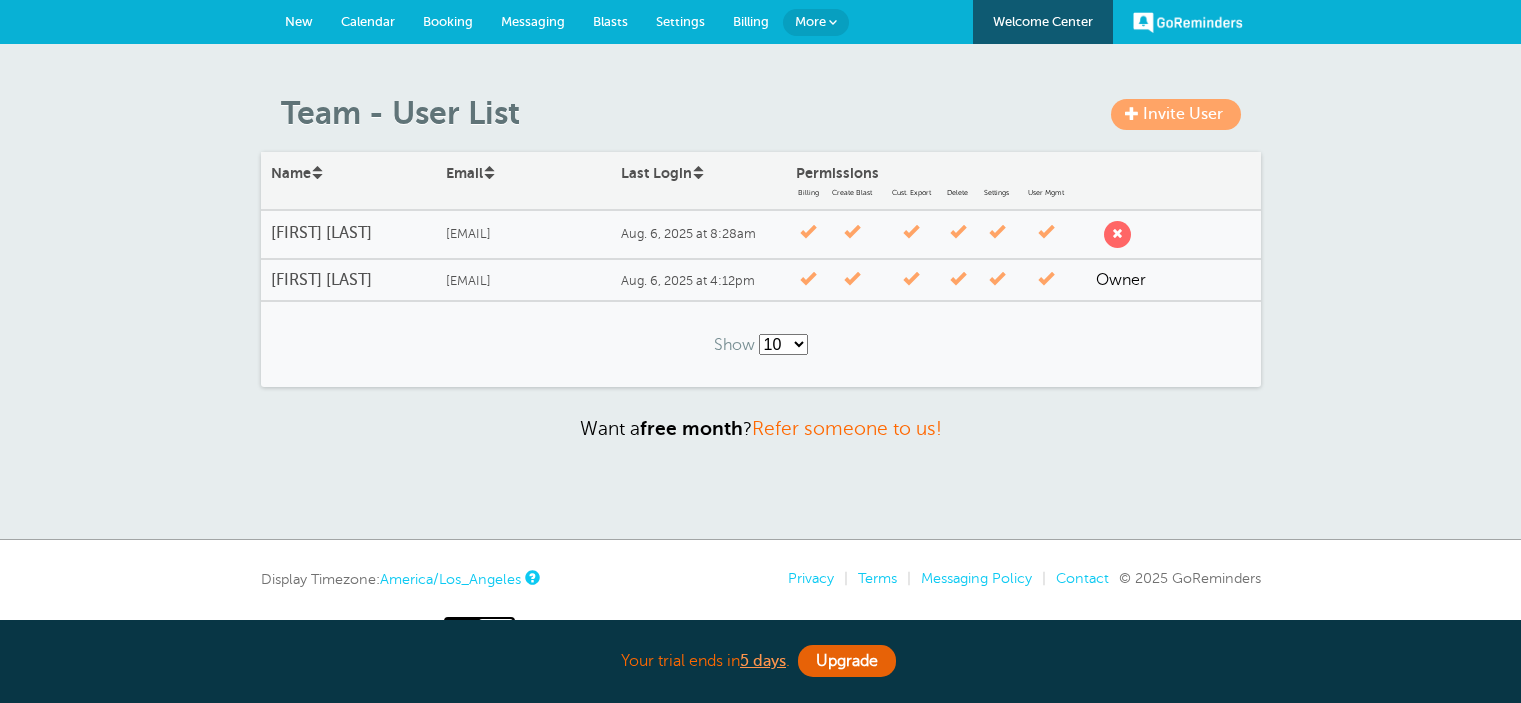 scroll, scrollTop: 0, scrollLeft: 0, axis: both 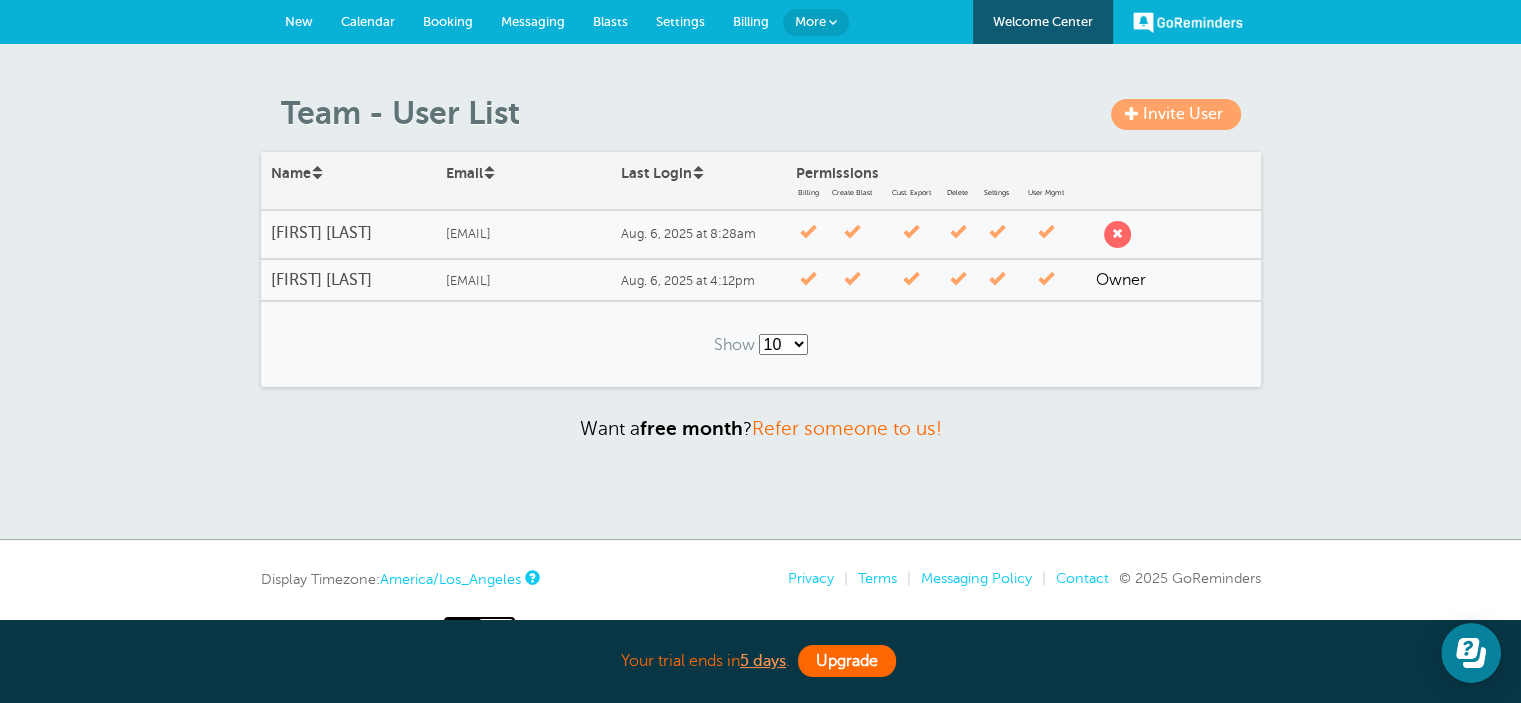 click on "Upgrade" at bounding box center [847, 661] 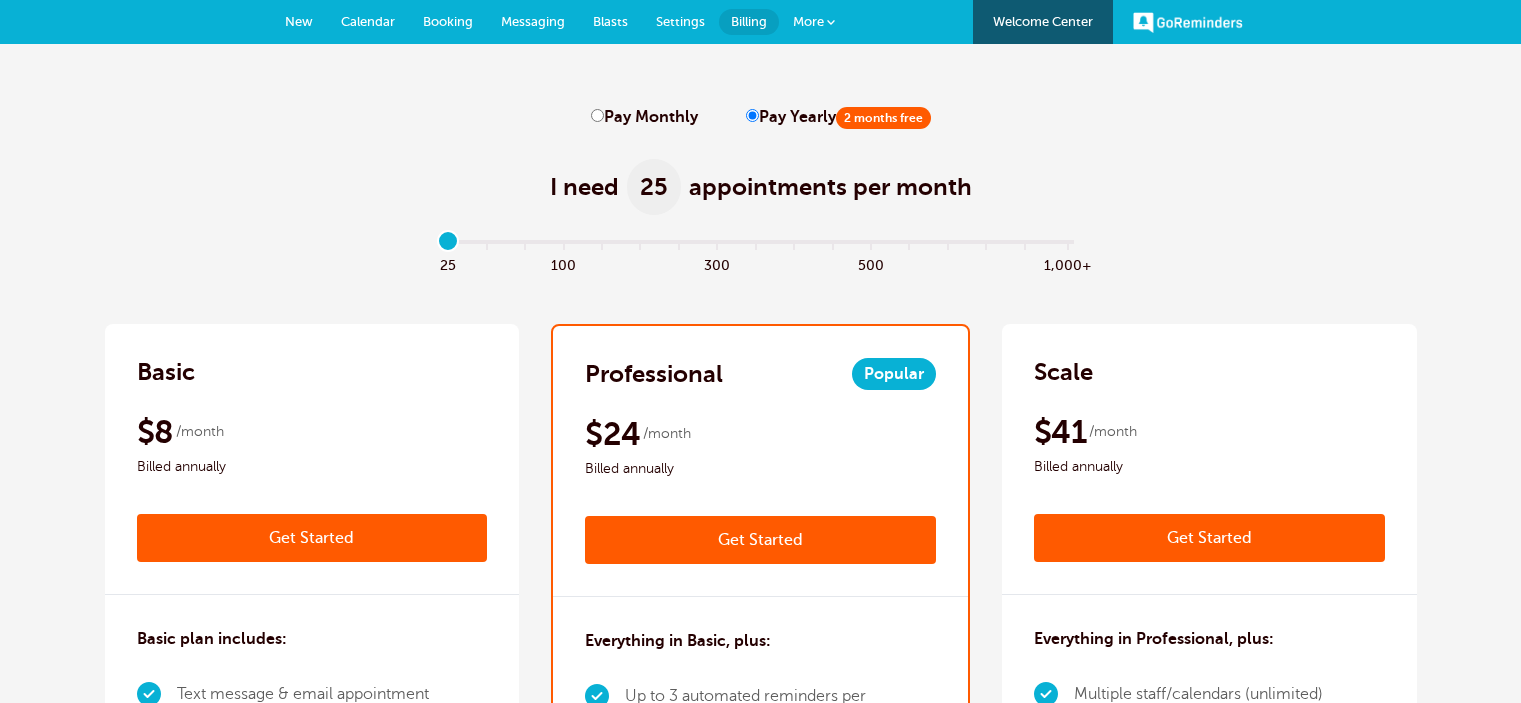 scroll, scrollTop: 0, scrollLeft: 0, axis: both 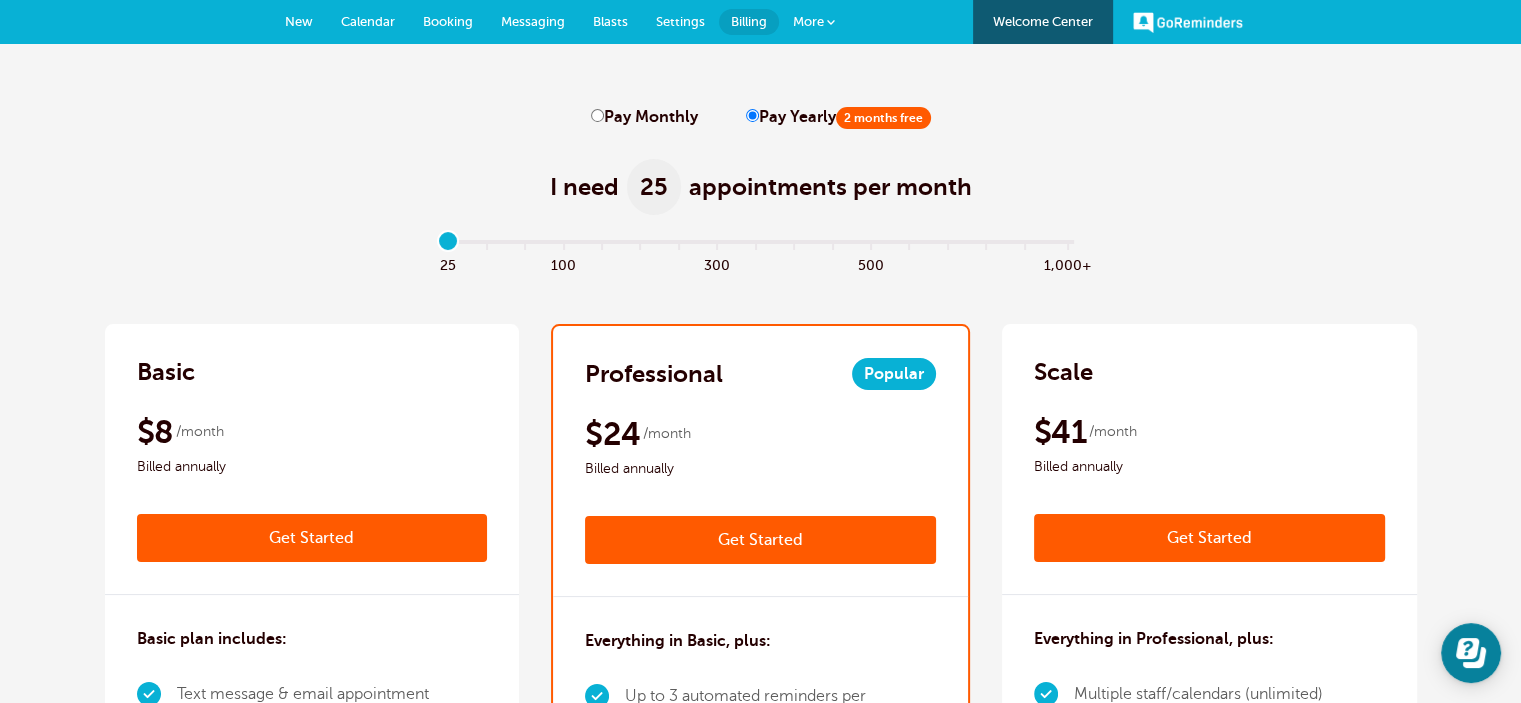 click on "Get Started" at bounding box center [760, 540] 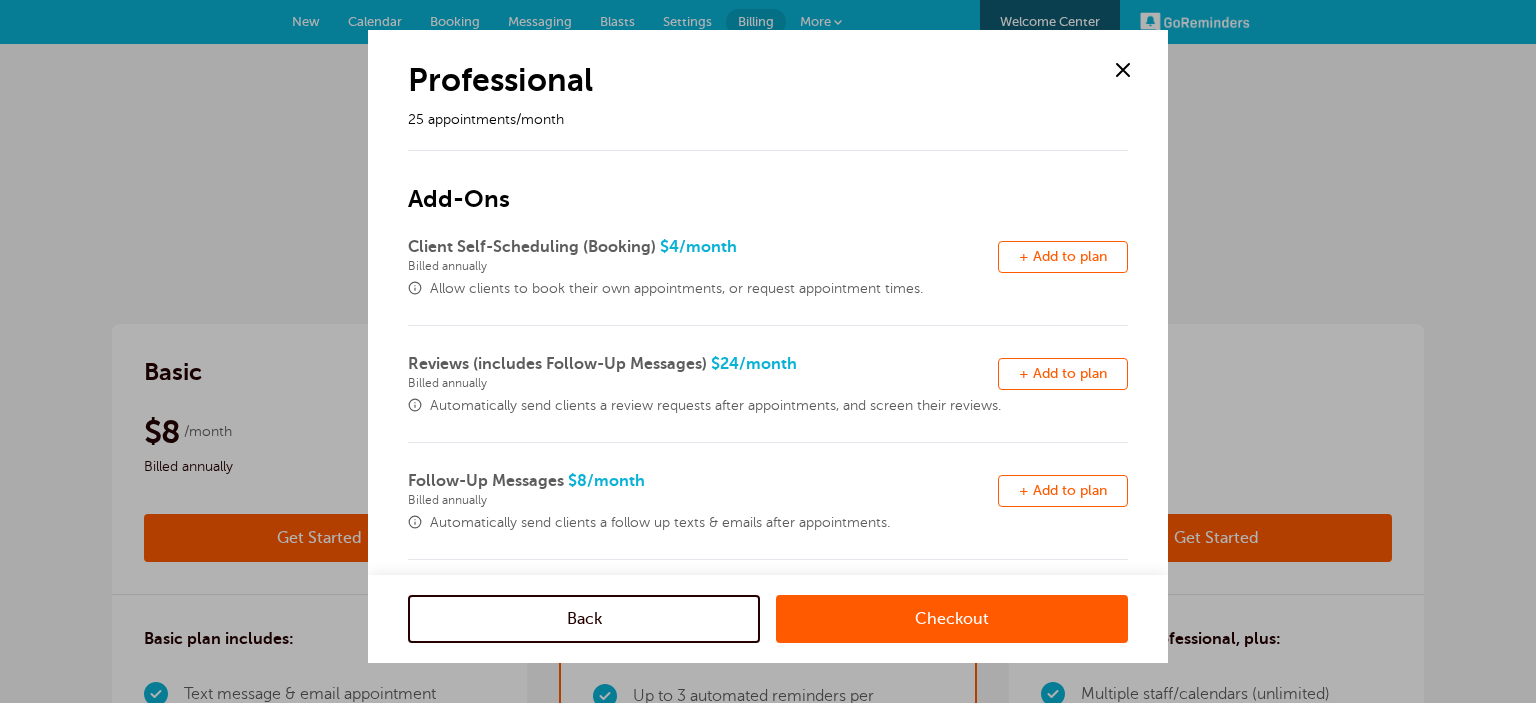 click at bounding box center (1123, 70) 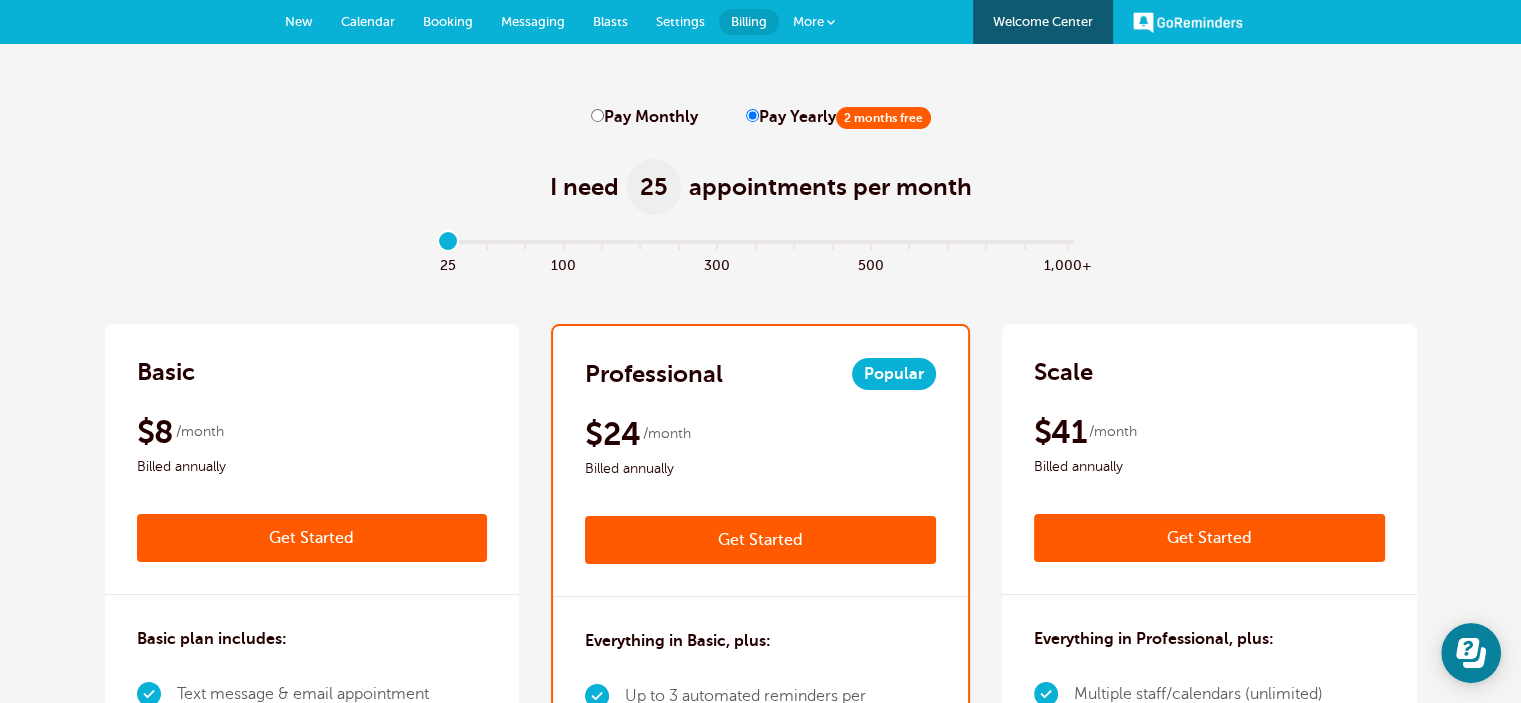 scroll, scrollTop: 0, scrollLeft: 0, axis: both 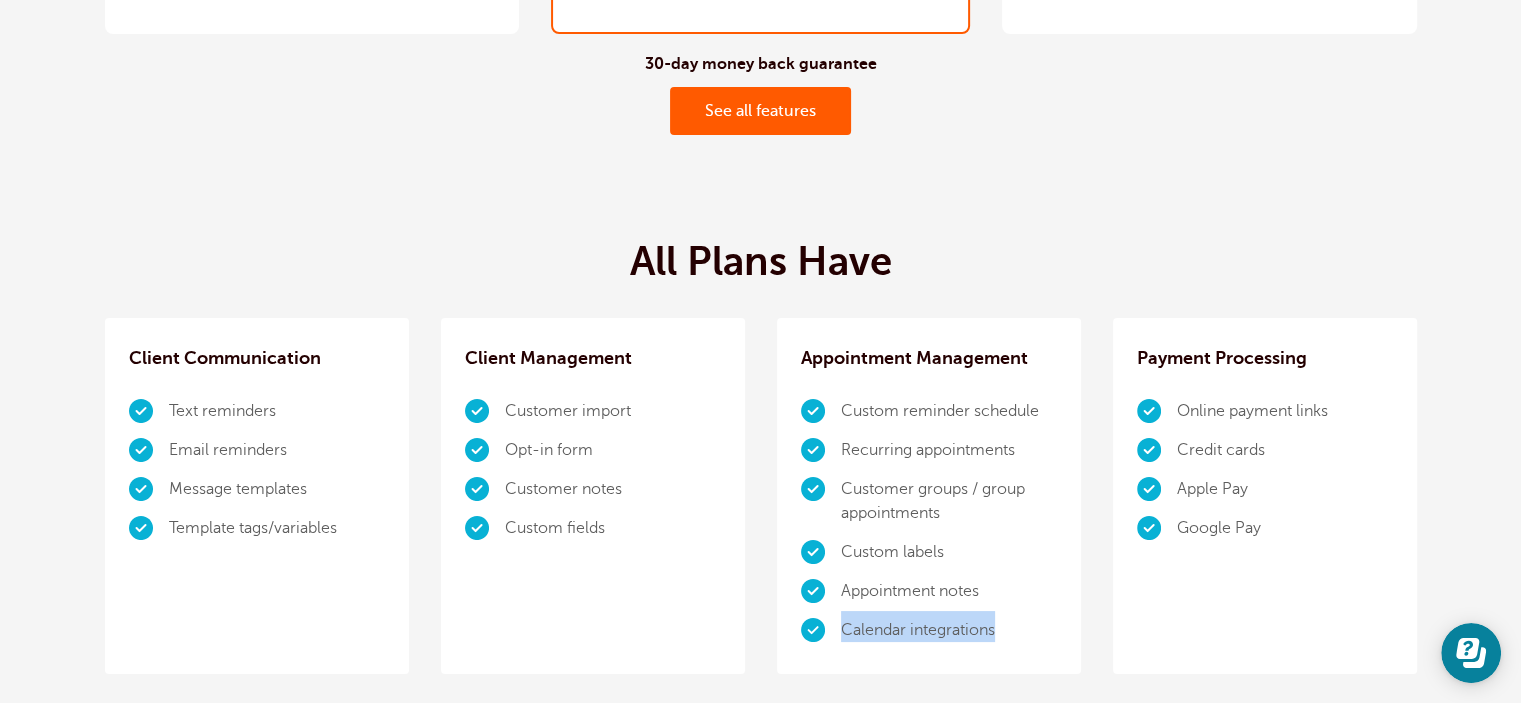 drag, startPoint x: 1042, startPoint y: 599, endPoint x: 1092, endPoint y: 626, distance: 56.82429 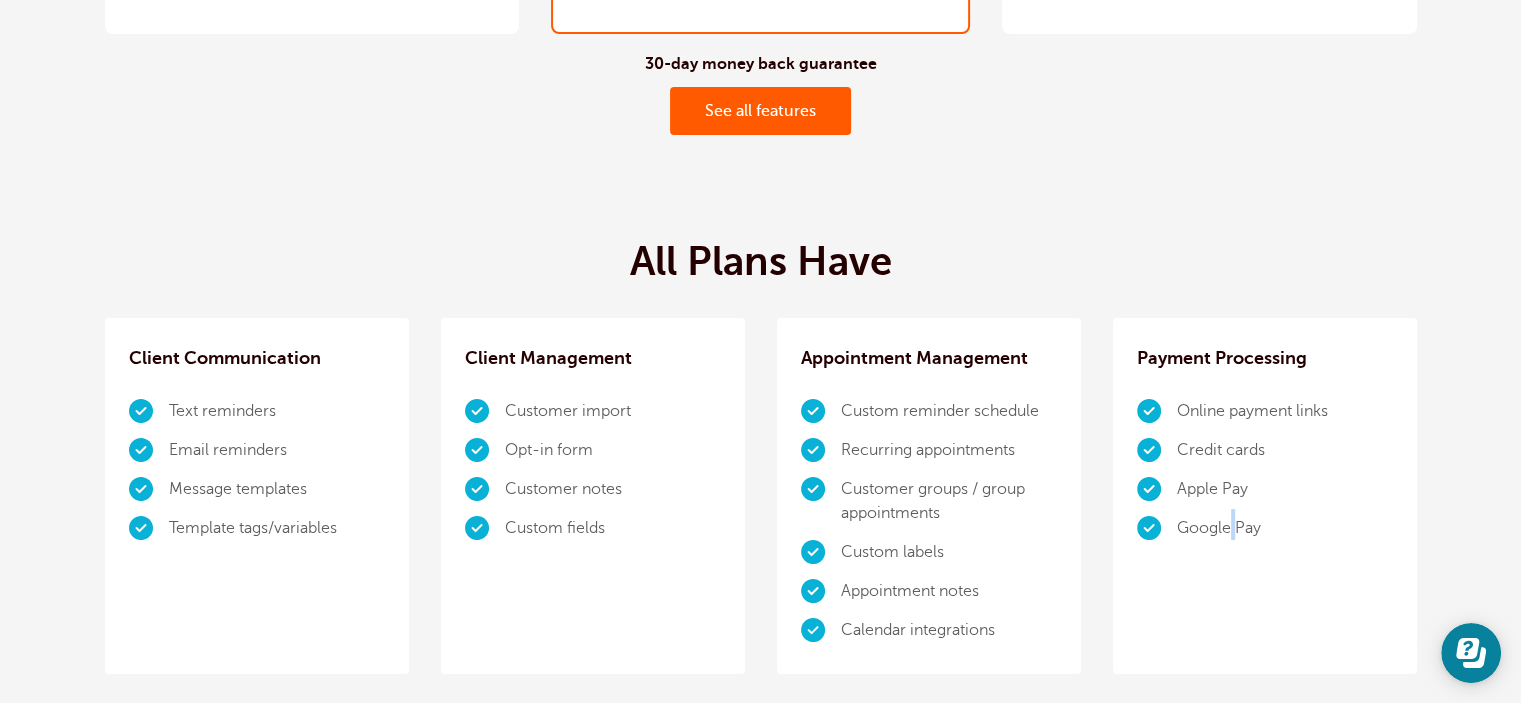 click on "Payment Processing
Online payment links
Credit cards
Apple Pay
Google Pay" at bounding box center (1265, 496) 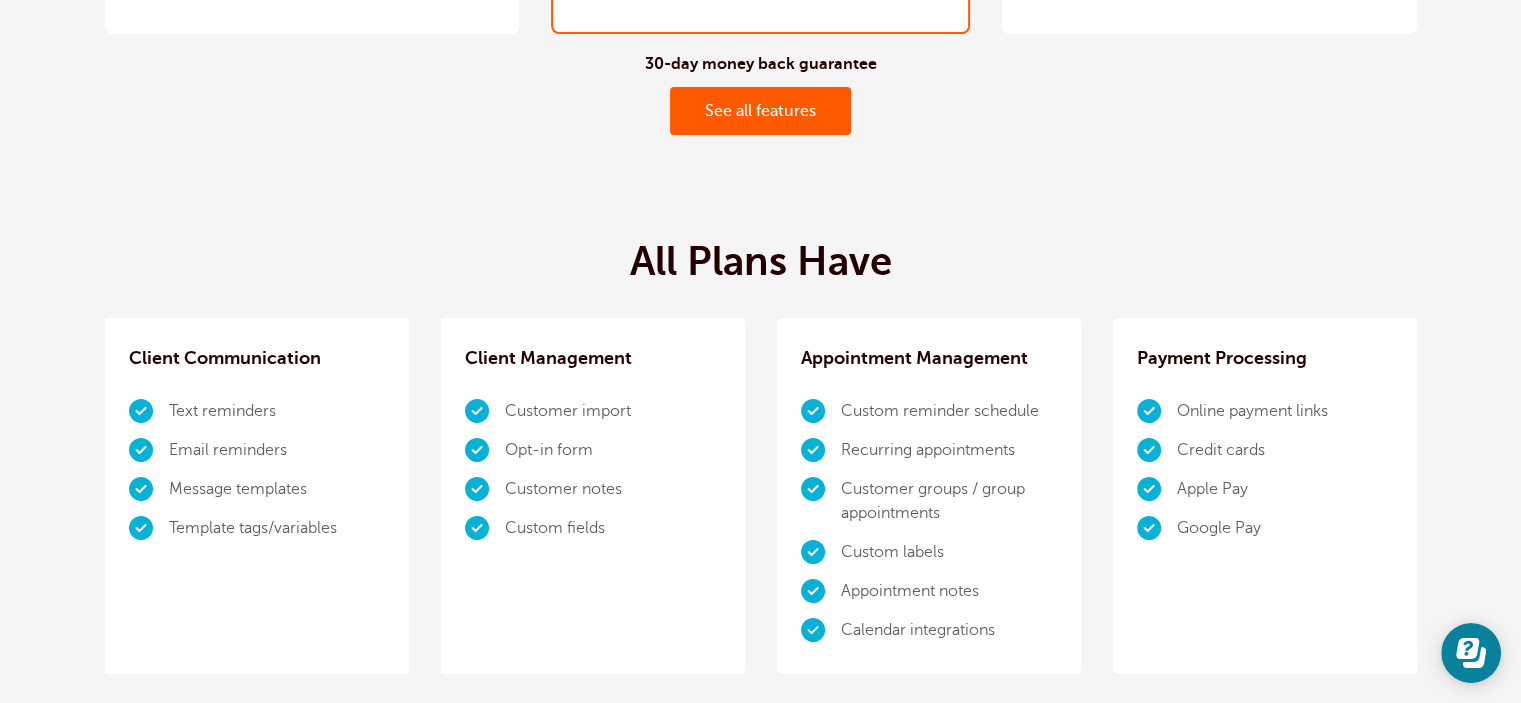 click on "Payment Processing
Online payment links
Credit cards
Apple Pay
Google Pay" at bounding box center (1265, 496) 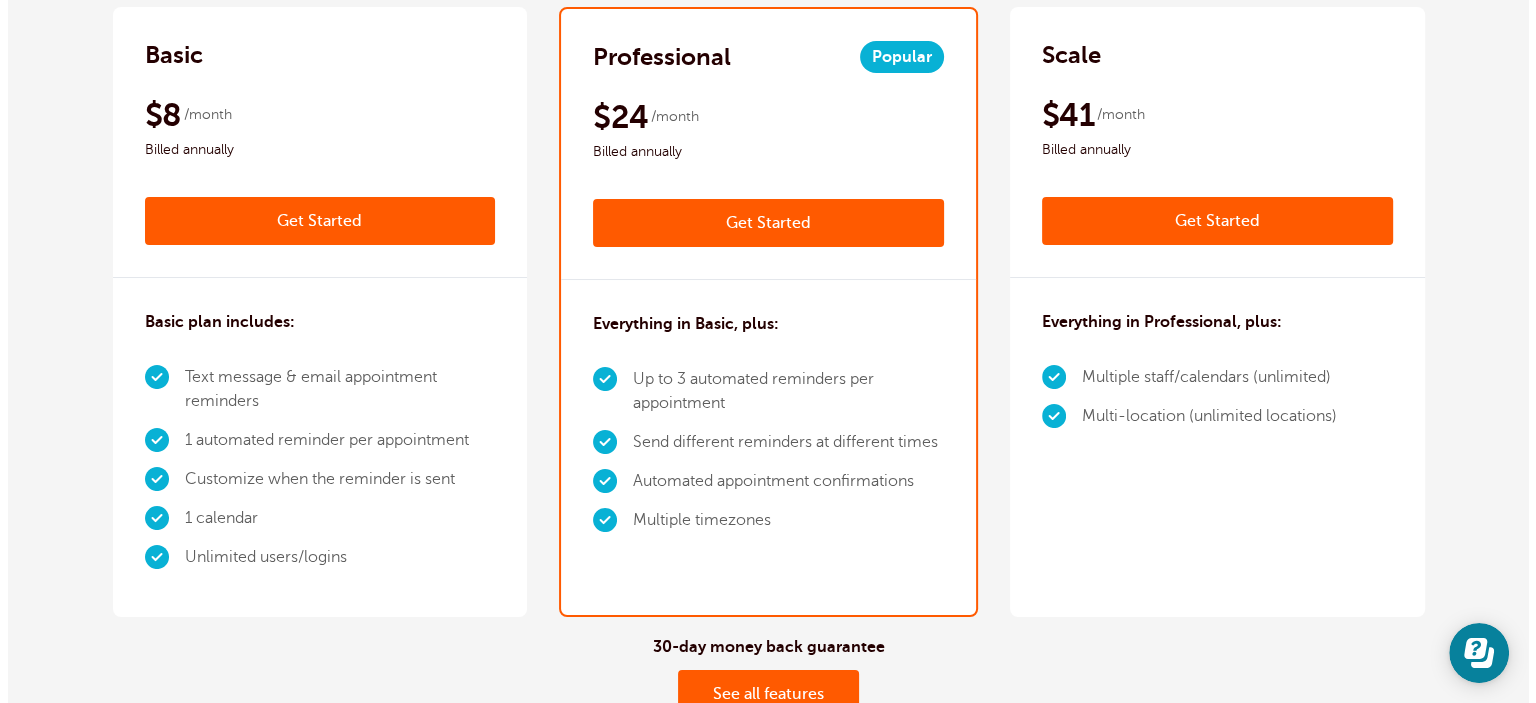 scroll, scrollTop: 100, scrollLeft: 0, axis: vertical 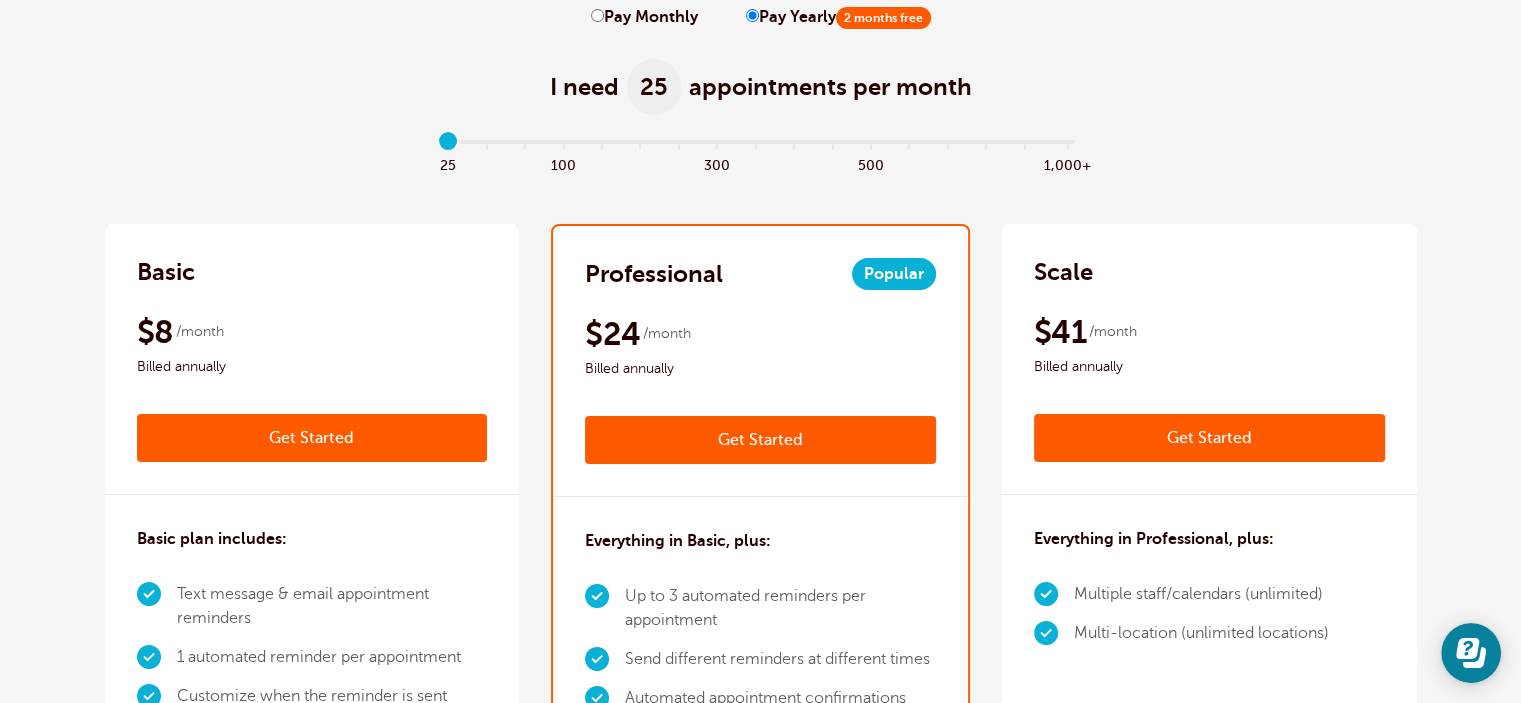 click on "Get Started" at bounding box center (760, 440) 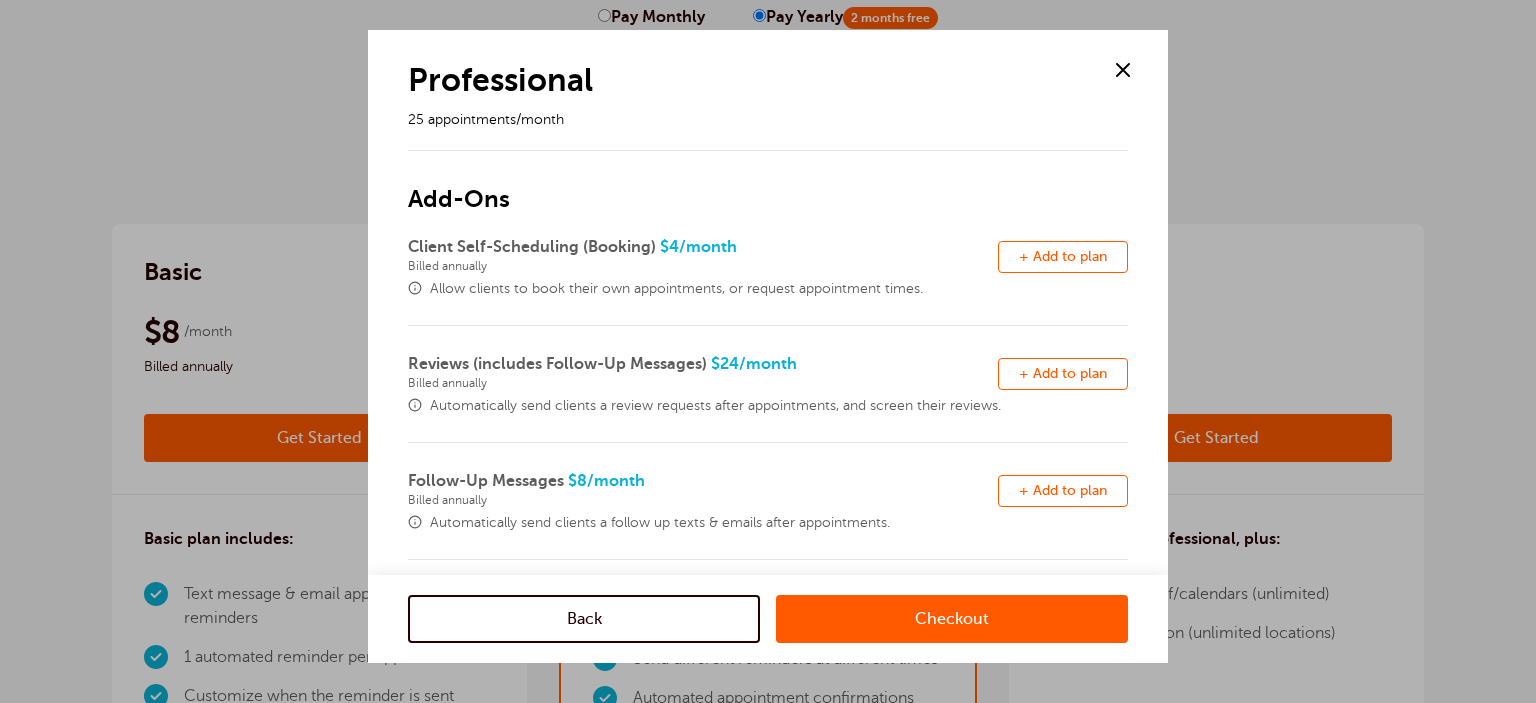 click on "Checkout" at bounding box center (952, 619) 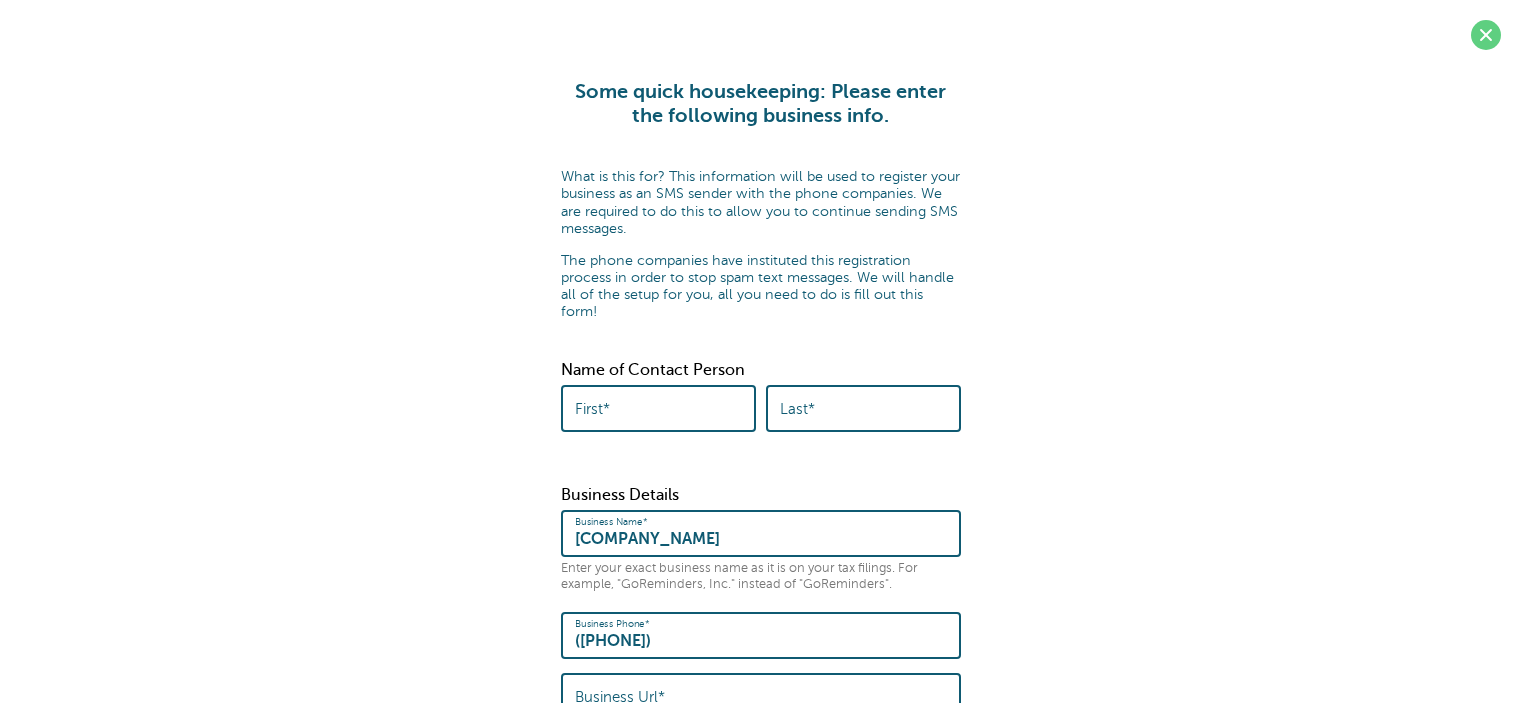 scroll, scrollTop: 0, scrollLeft: 0, axis: both 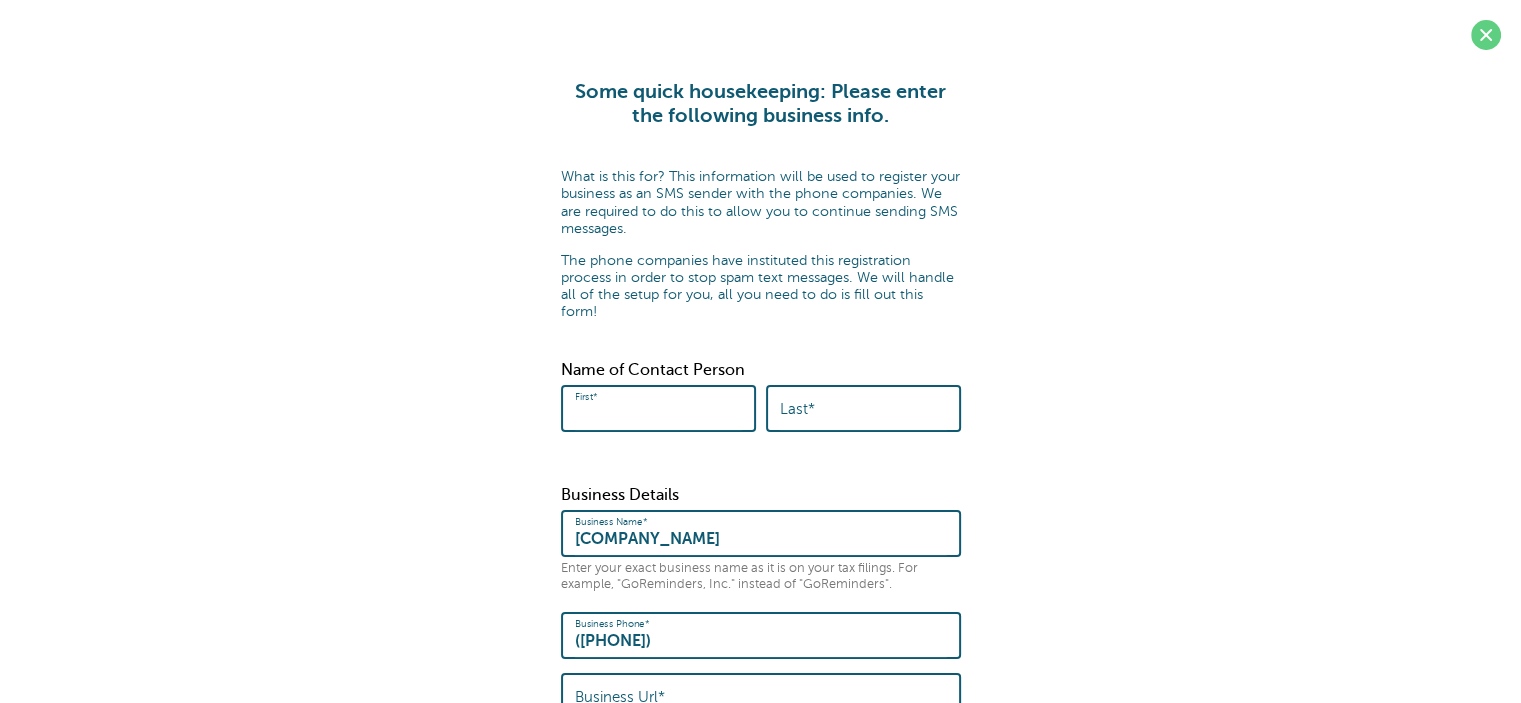 click on "First*" at bounding box center [658, 408] 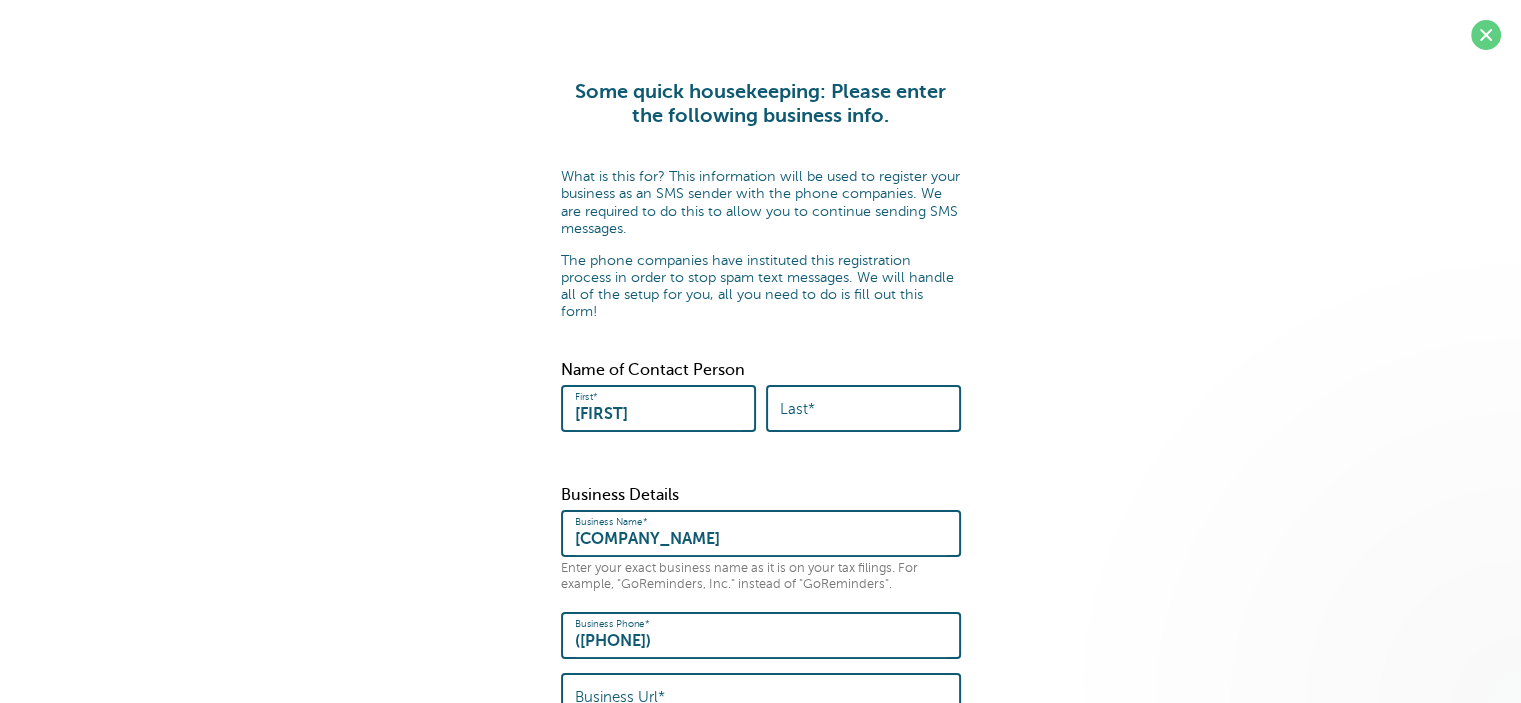 type on "[FIRST]" 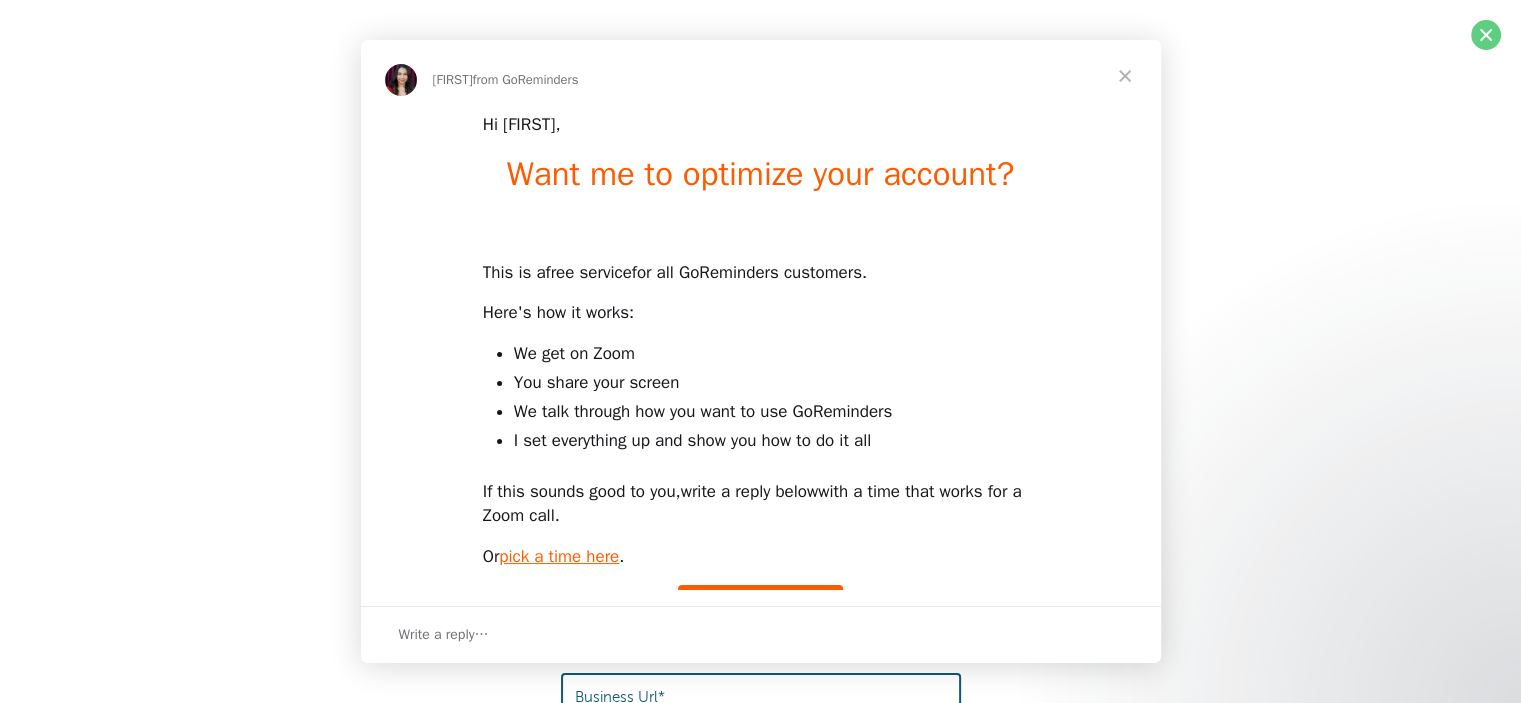 scroll, scrollTop: 0, scrollLeft: 0, axis: both 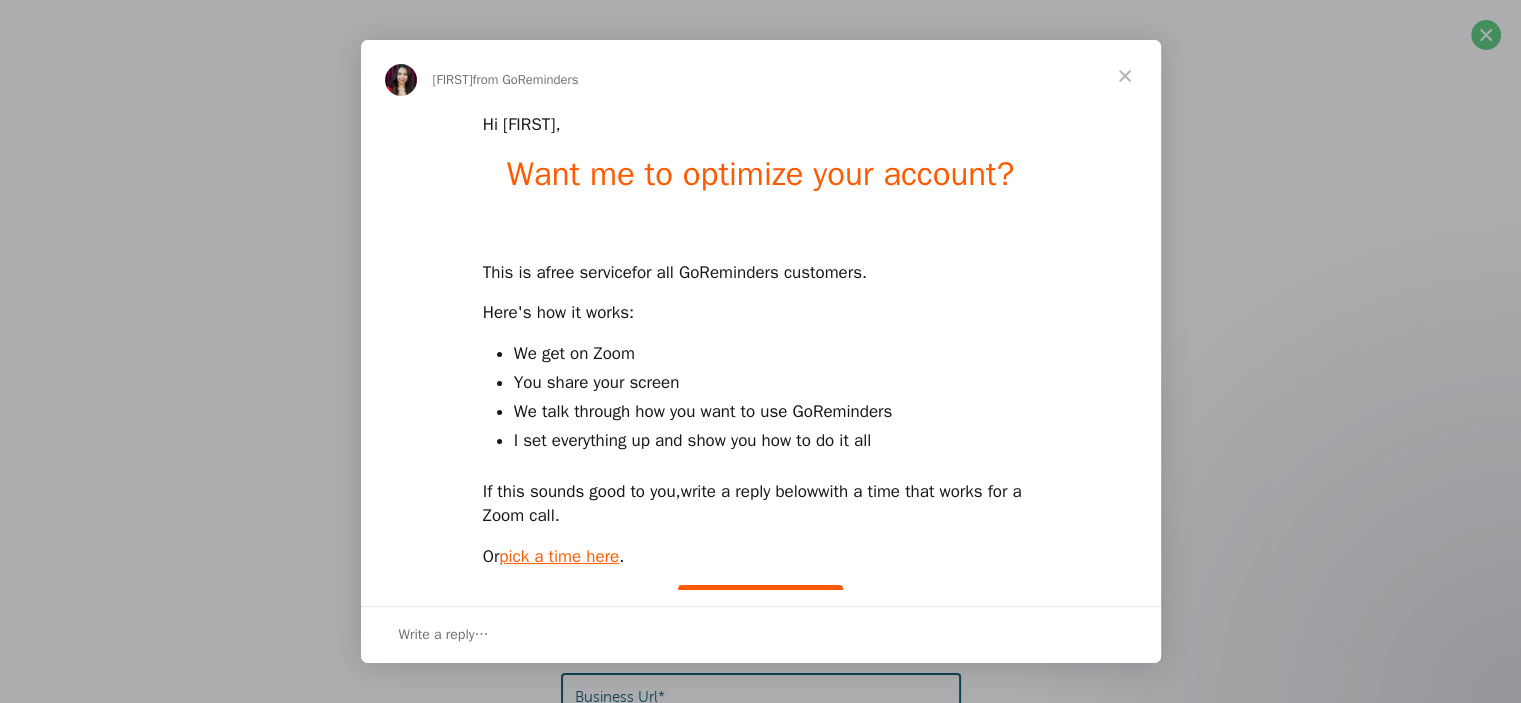 click at bounding box center (760, 351) 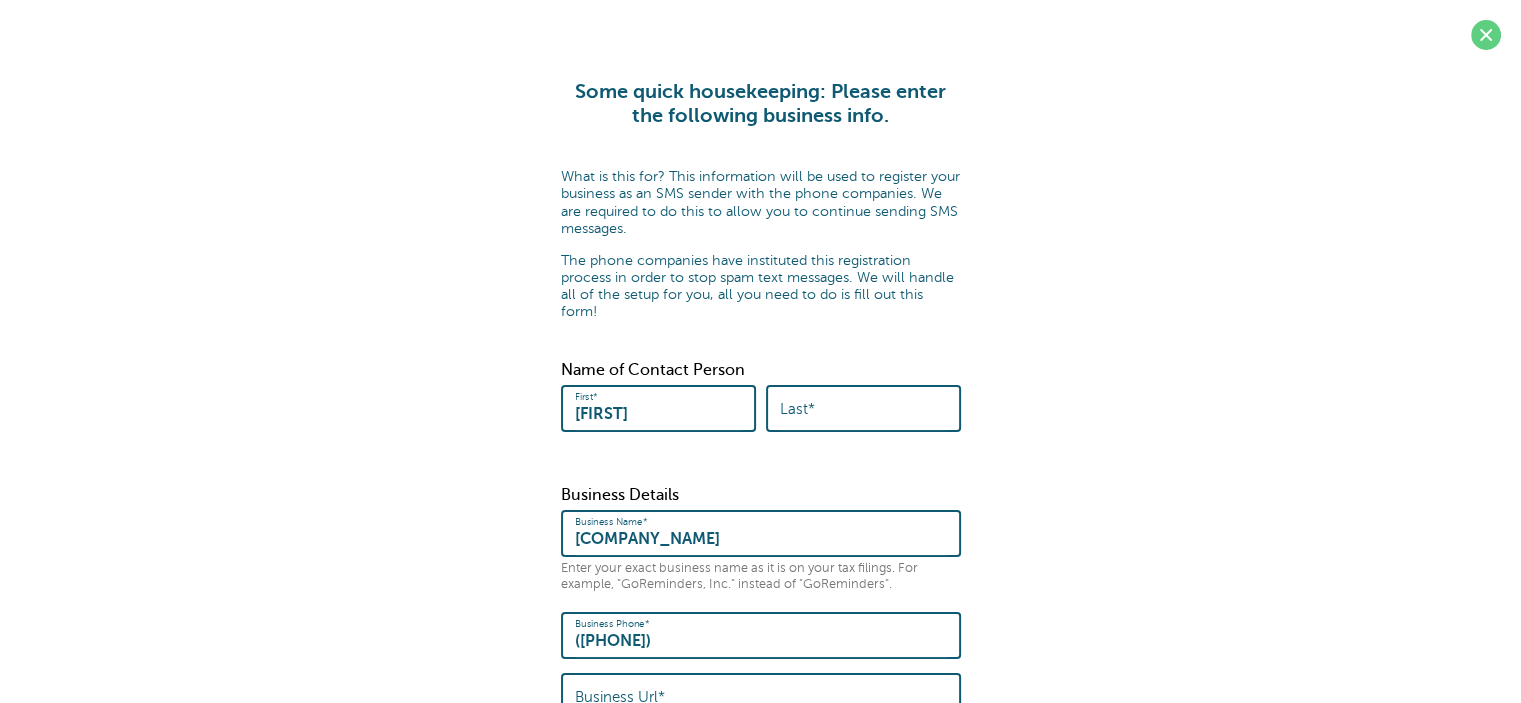 click on "Last*" at bounding box center [863, 408] 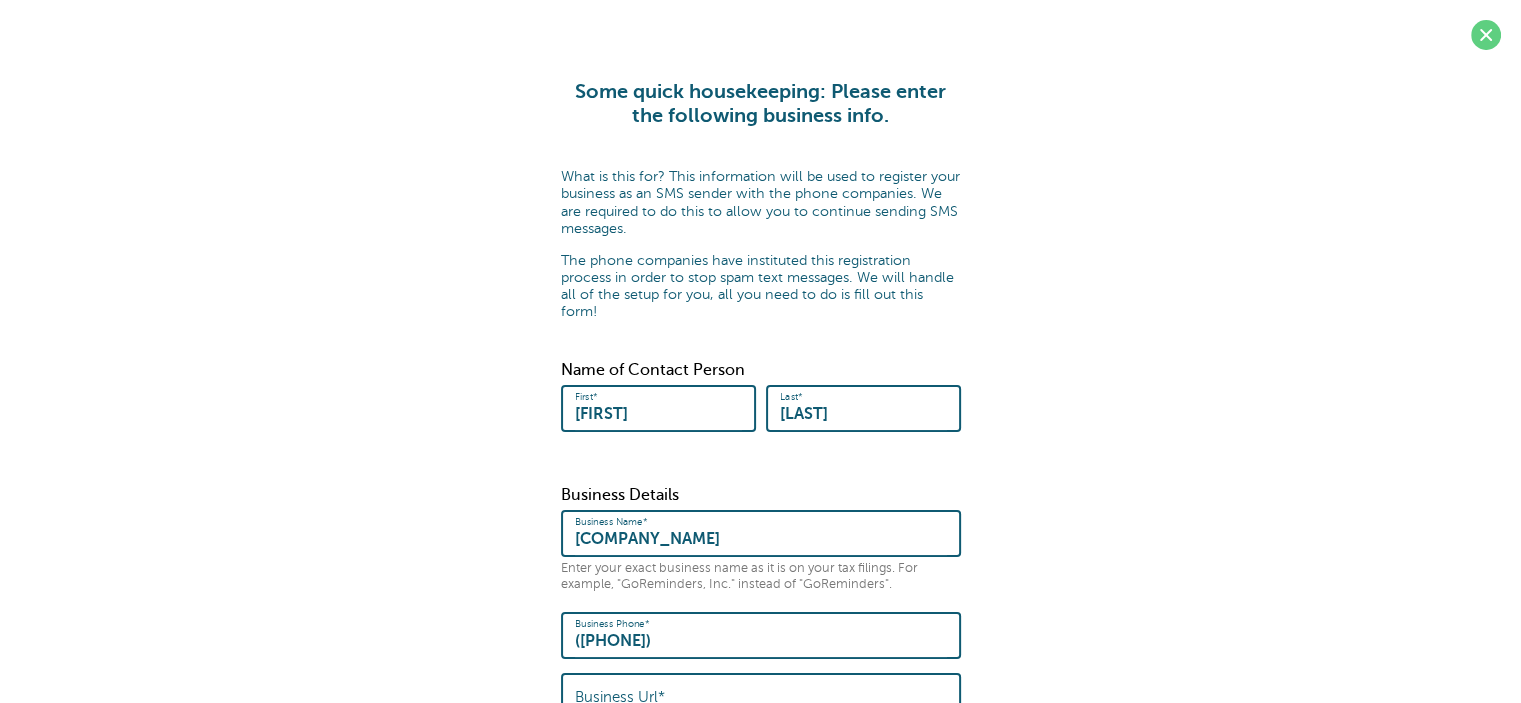 type on "Bullis" 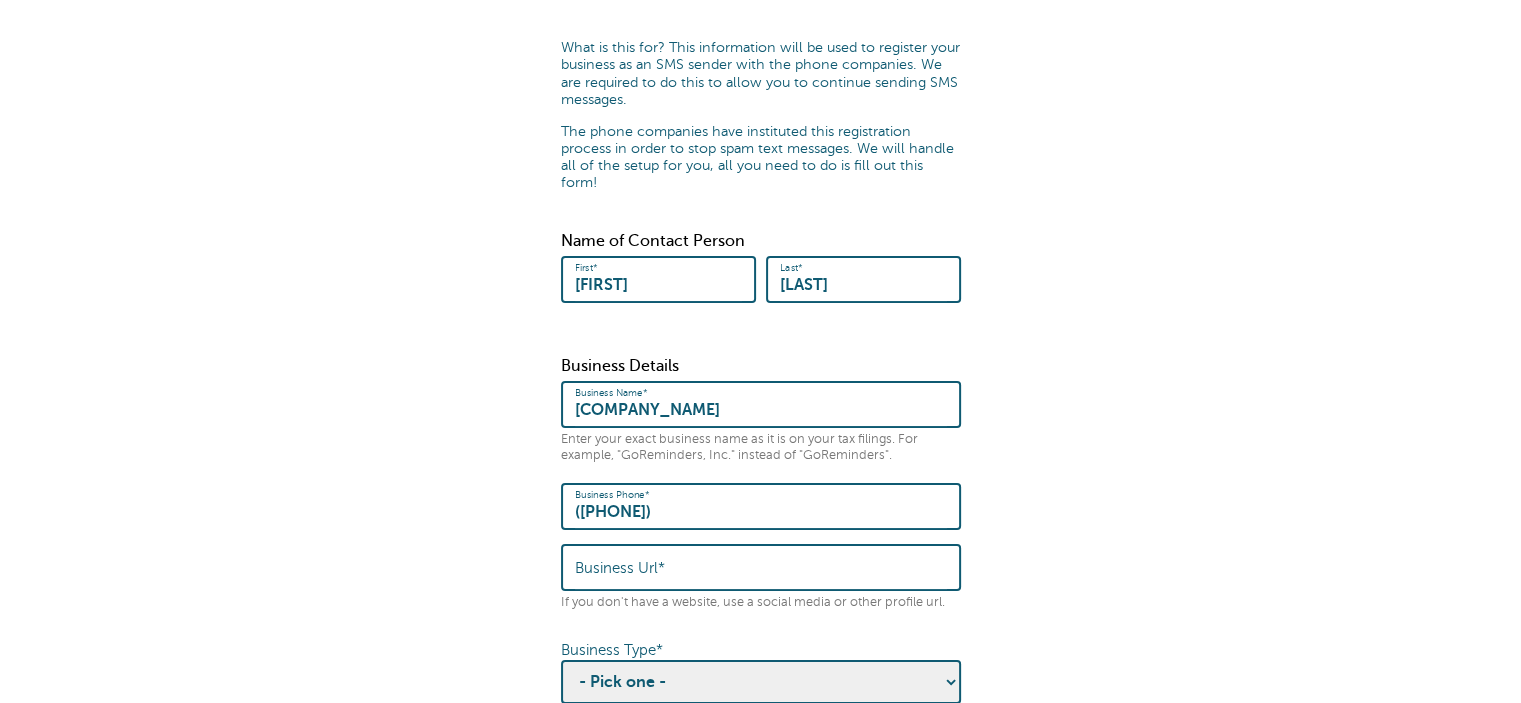 scroll, scrollTop: 300, scrollLeft: 0, axis: vertical 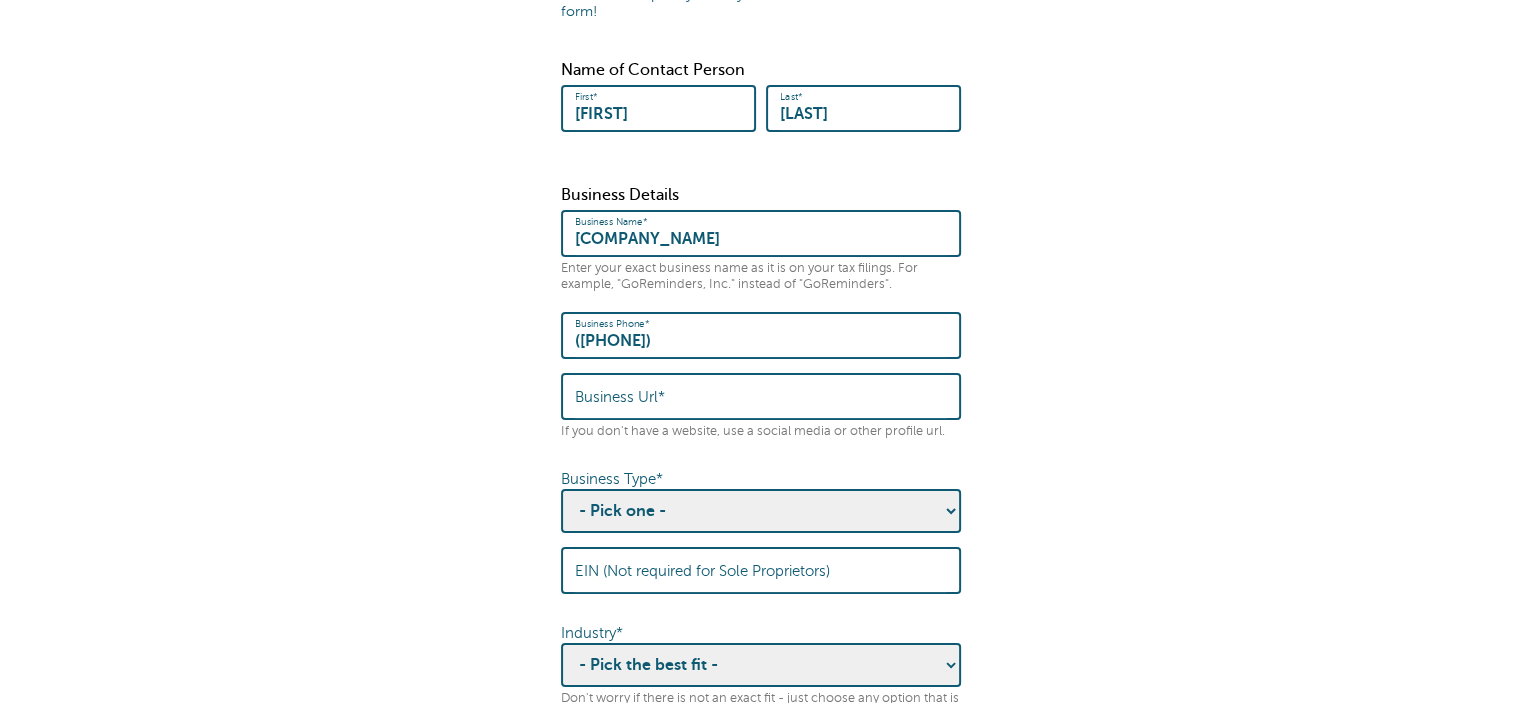 click on "Business Url*" at bounding box center (761, 396) 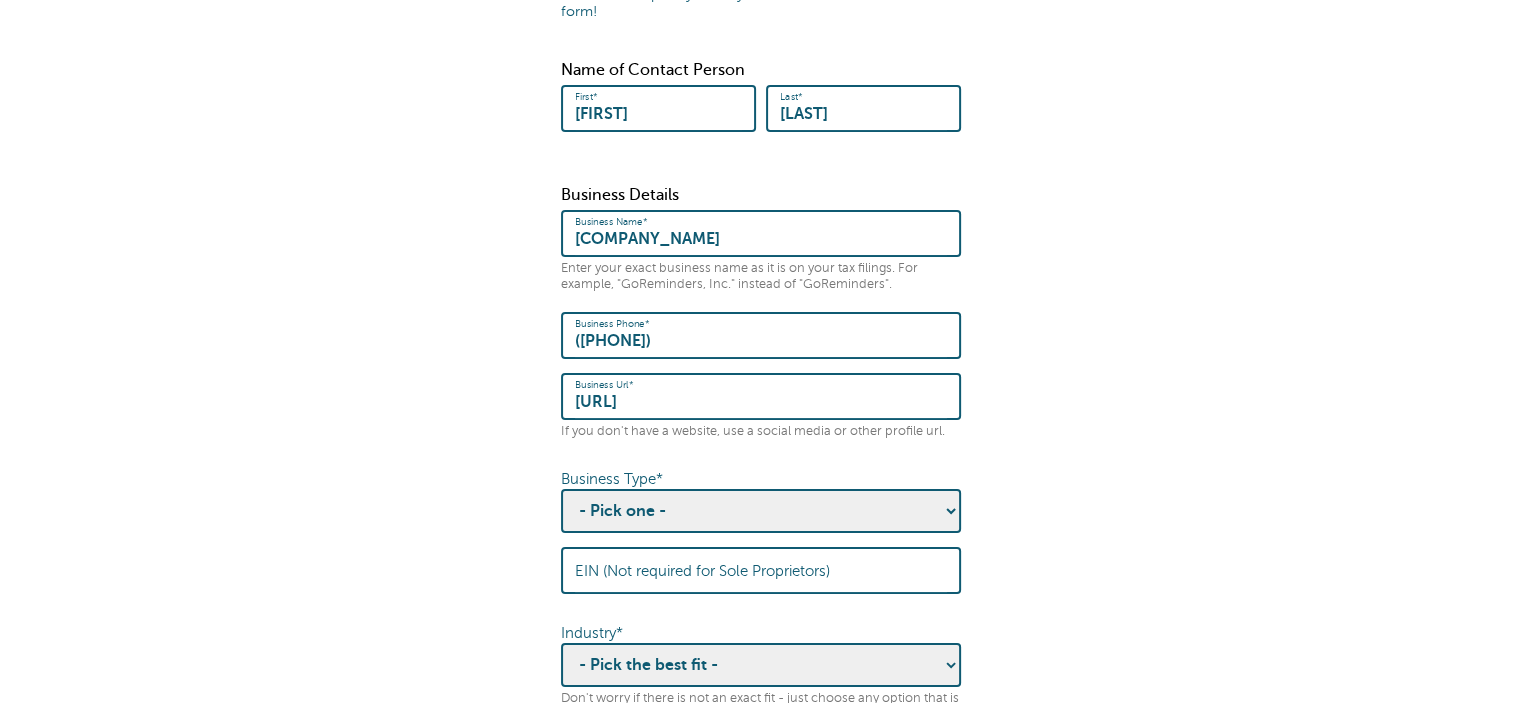 type on "bullisandco.com" 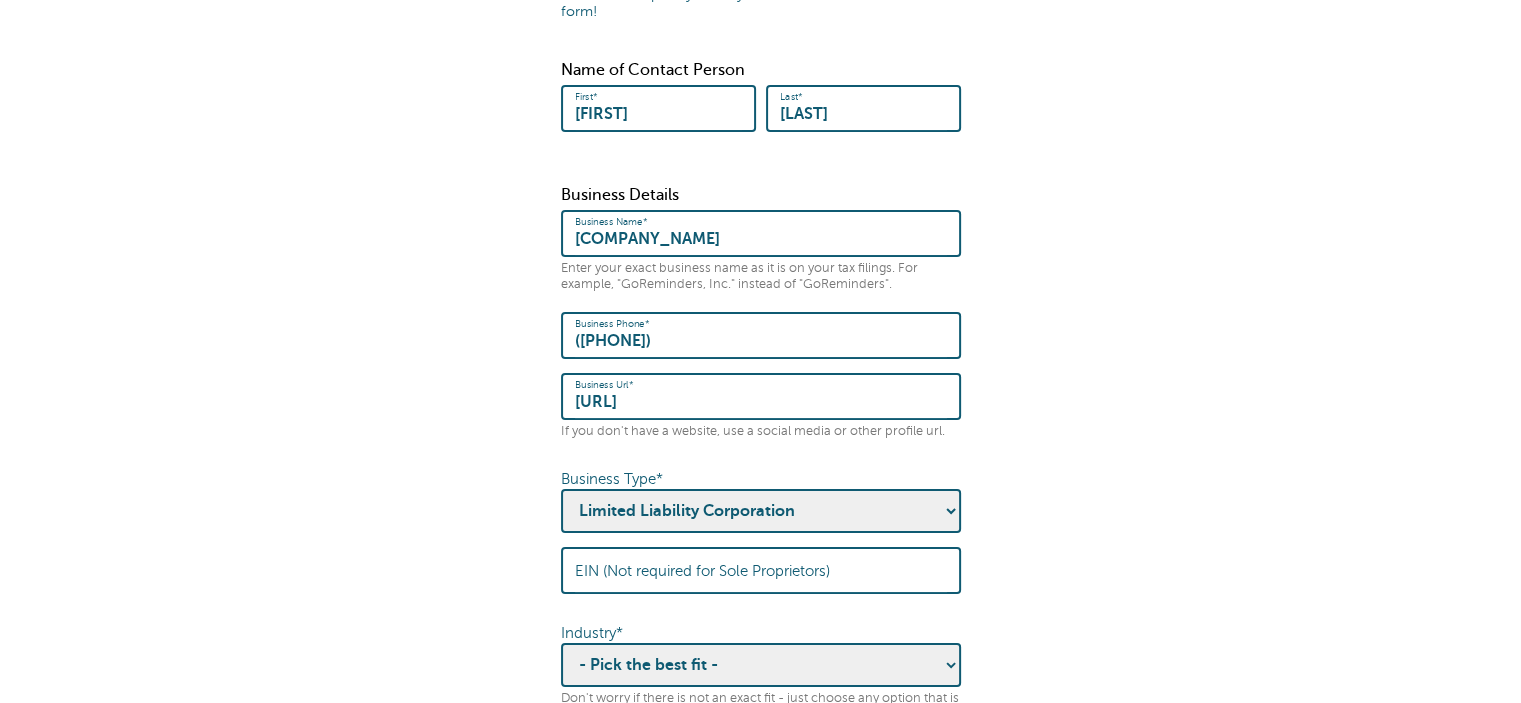 click on "- Pick one -  Sole Proprietorship Partnership Limited Liability Corporation Co-operative Non-profit Corporation Corporation Government Entity" at bounding box center [761, 511] 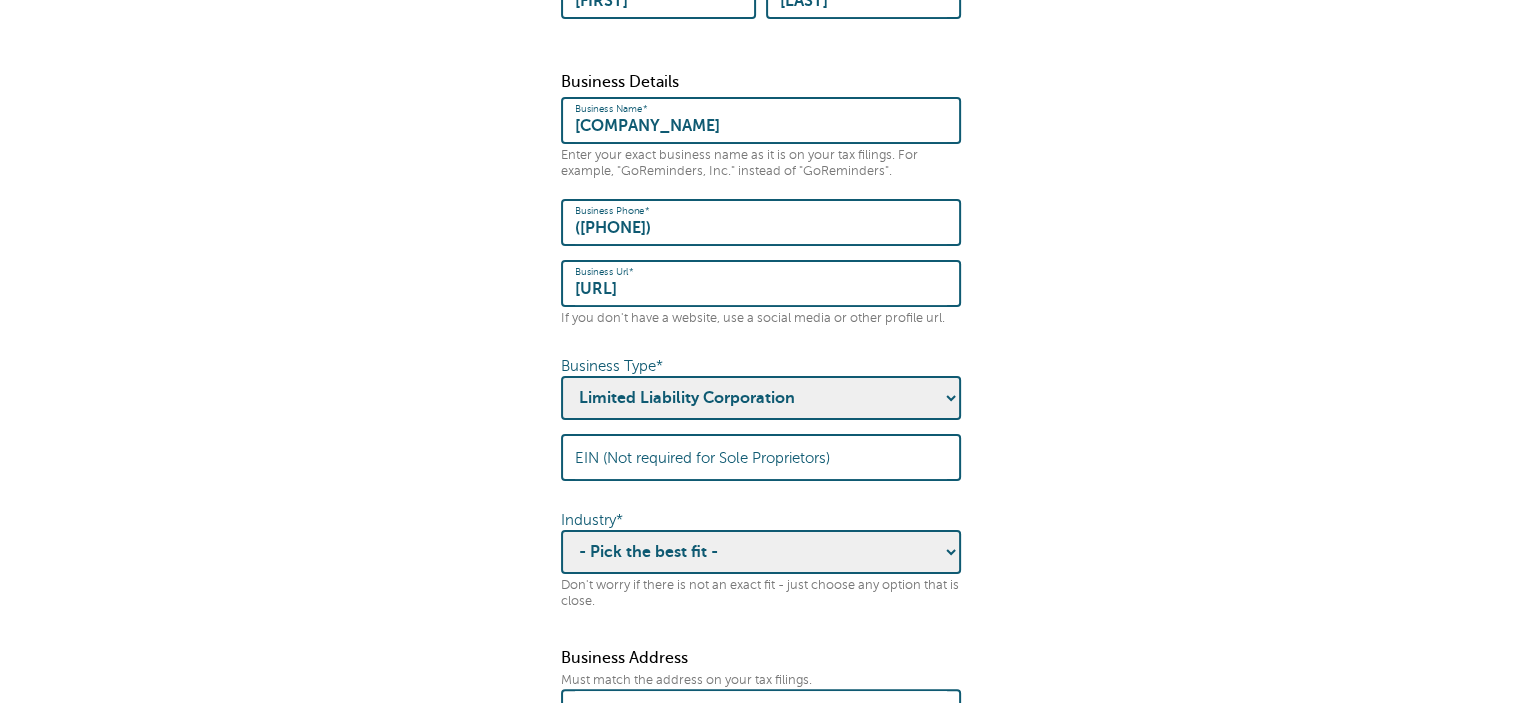 scroll, scrollTop: 500, scrollLeft: 0, axis: vertical 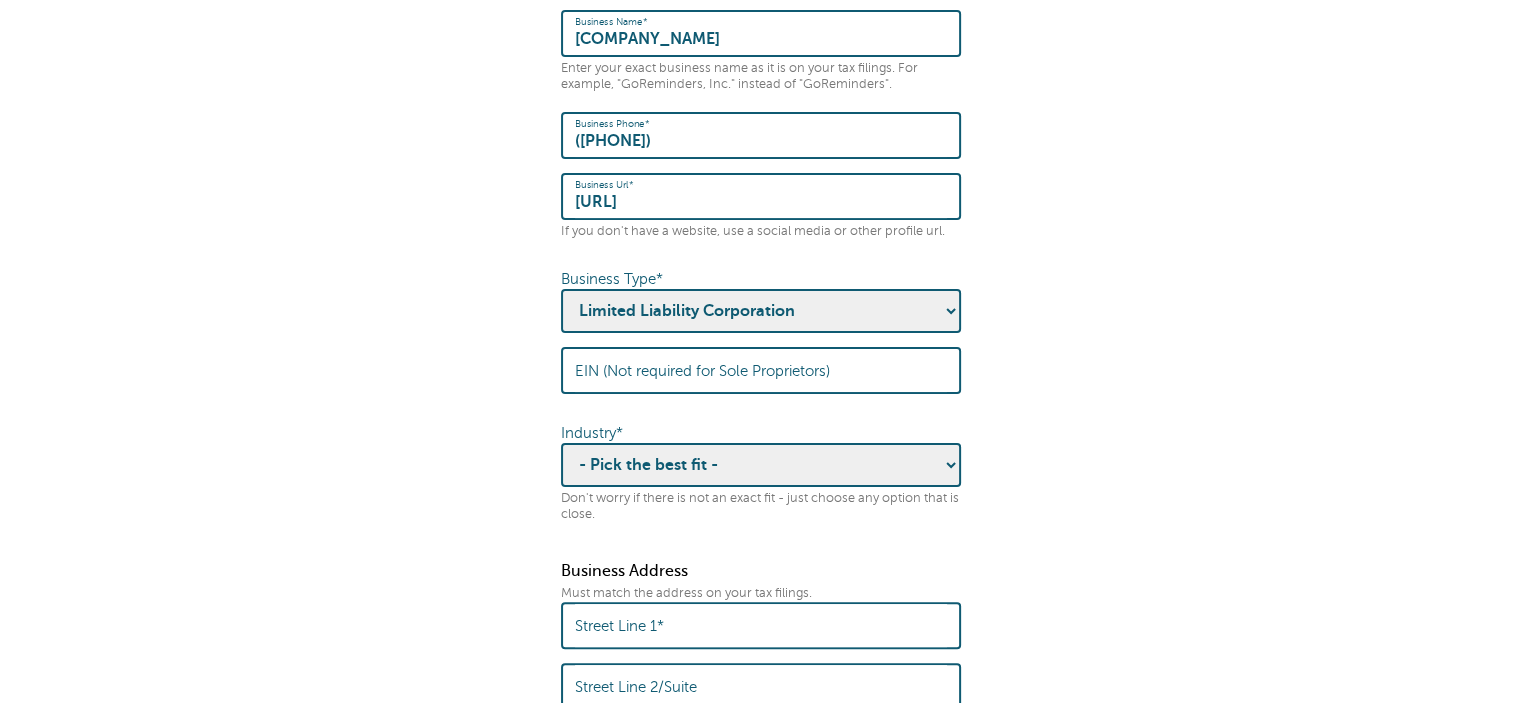 click on "- Pick the best fit -  Agriculture Automotive Banking Consumer Education Electronics Energy Engineering Fast moving consumer goods Financial Fintech Food and beverage Government Healthcare Hospitality Insurance Jewelry Legal Manufacturing Media Not for profit Oil and gas Online Raw materials Real estate Religion Retail Technology Telecommunications Transportation Travel" at bounding box center (761, 465) 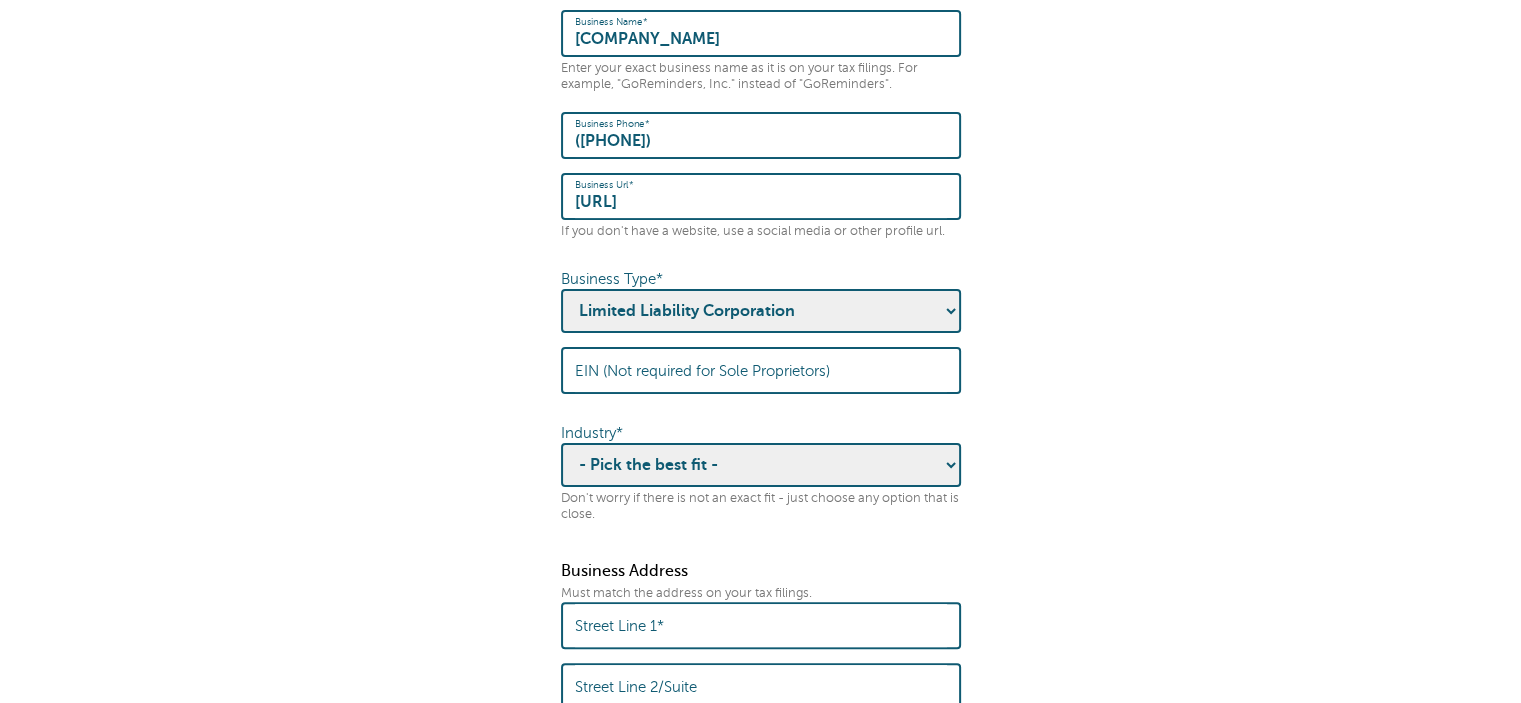 select on "FINANCIAL" 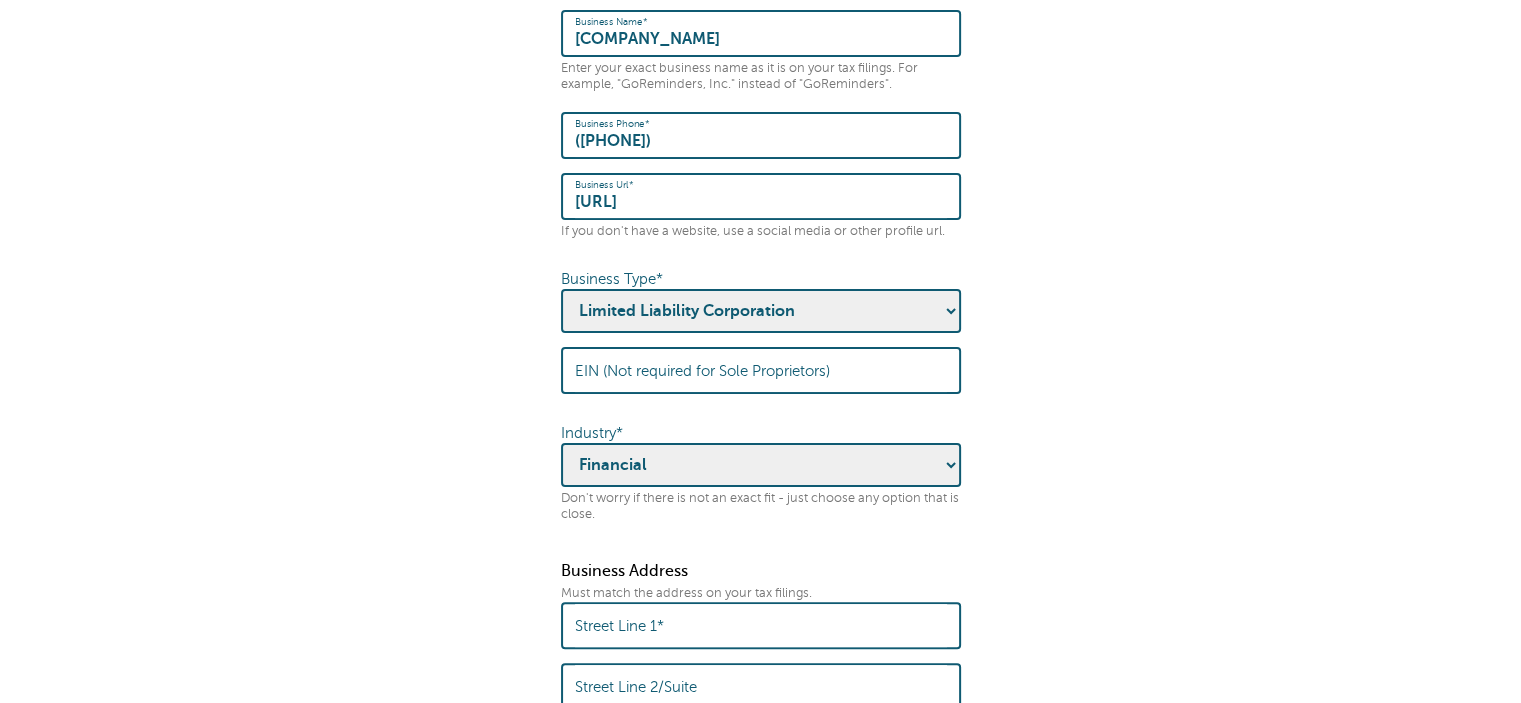 click on "- Pick the best fit -  Agriculture Automotive Banking Consumer Education Electronics Energy Engineering Fast moving consumer goods Financial Fintech Food and beverage Government Healthcare Hospitality Insurance Jewelry Legal Manufacturing Media Not for profit Oil and gas Online Raw materials Real estate Religion Retail Technology Telecommunications Transportation Travel" at bounding box center [761, 465] 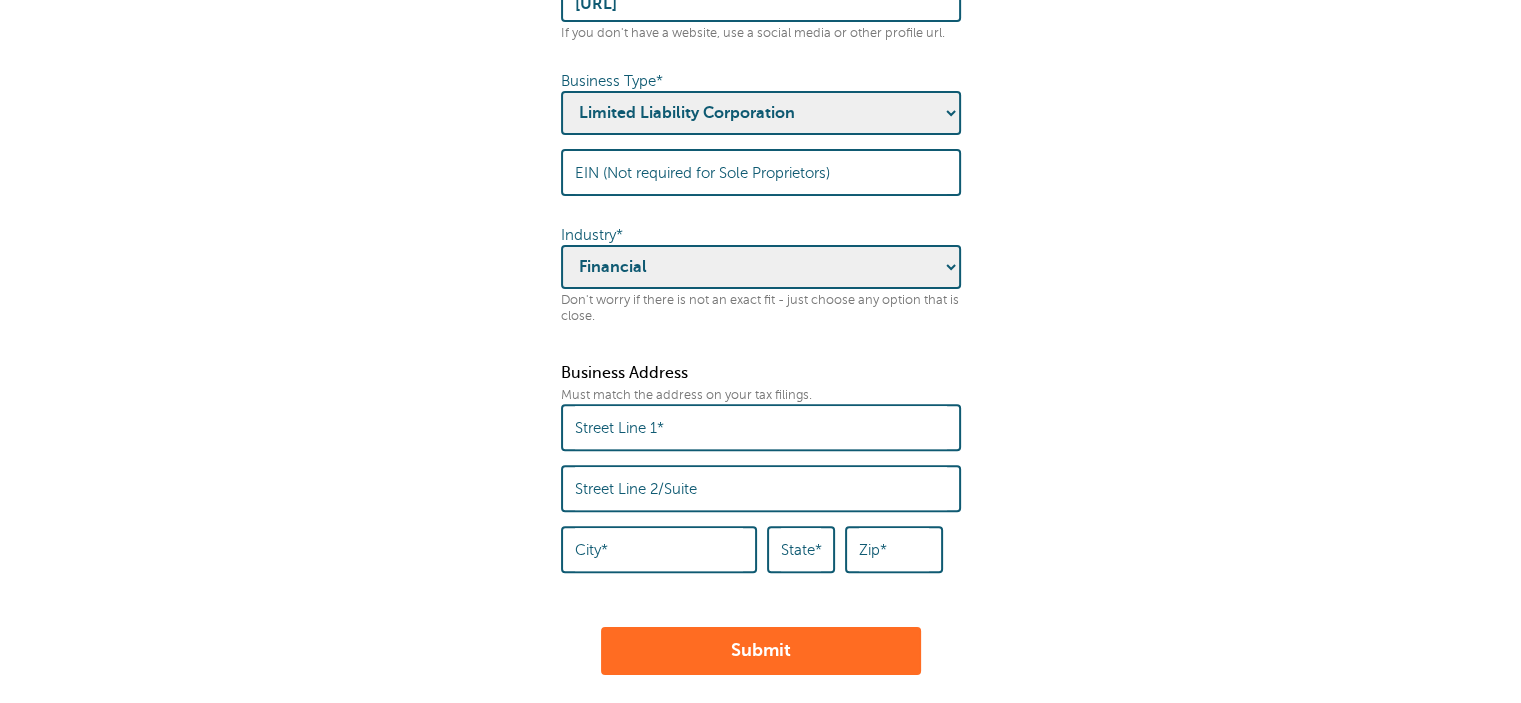 scroll, scrollTop: 700, scrollLeft: 0, axis: vertical 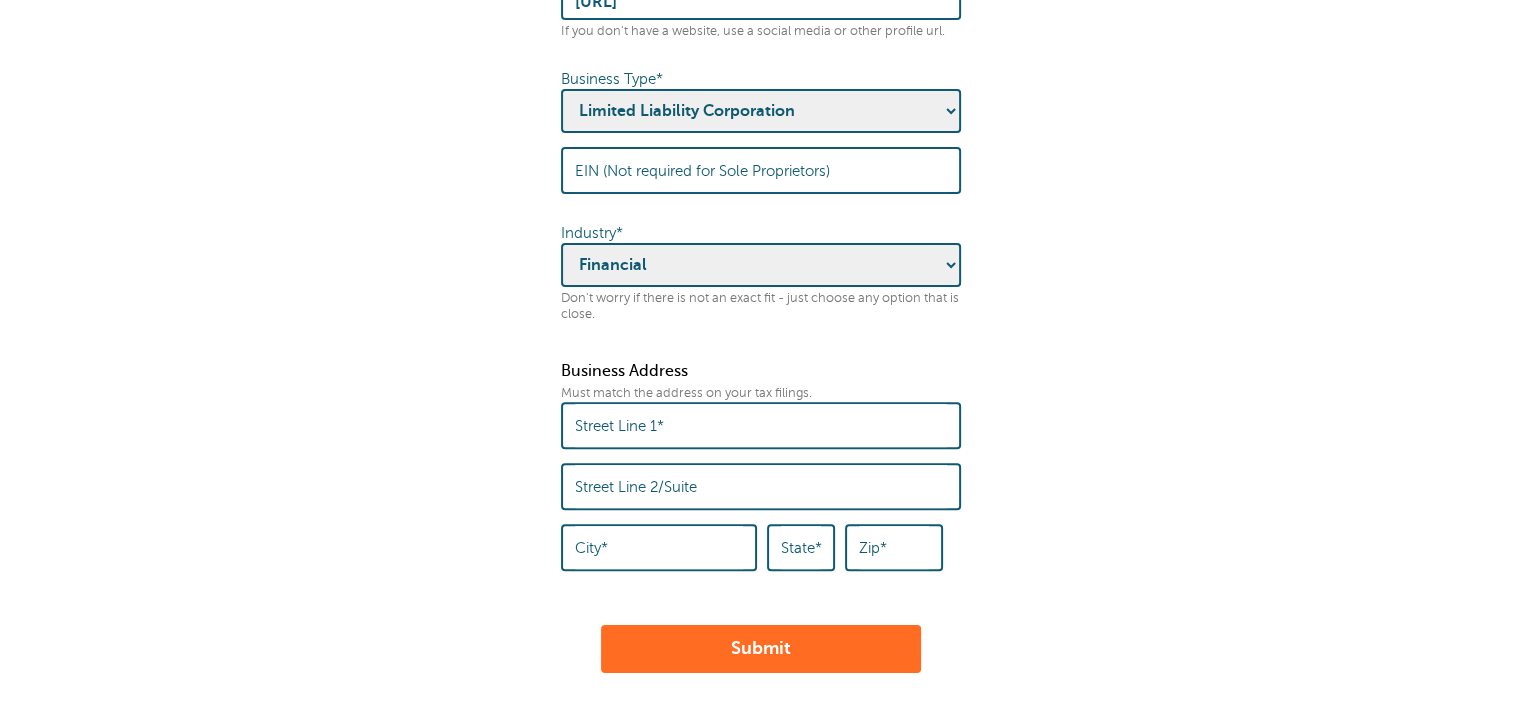 click on "Street Line 1*" at bounding box center (761, 425) 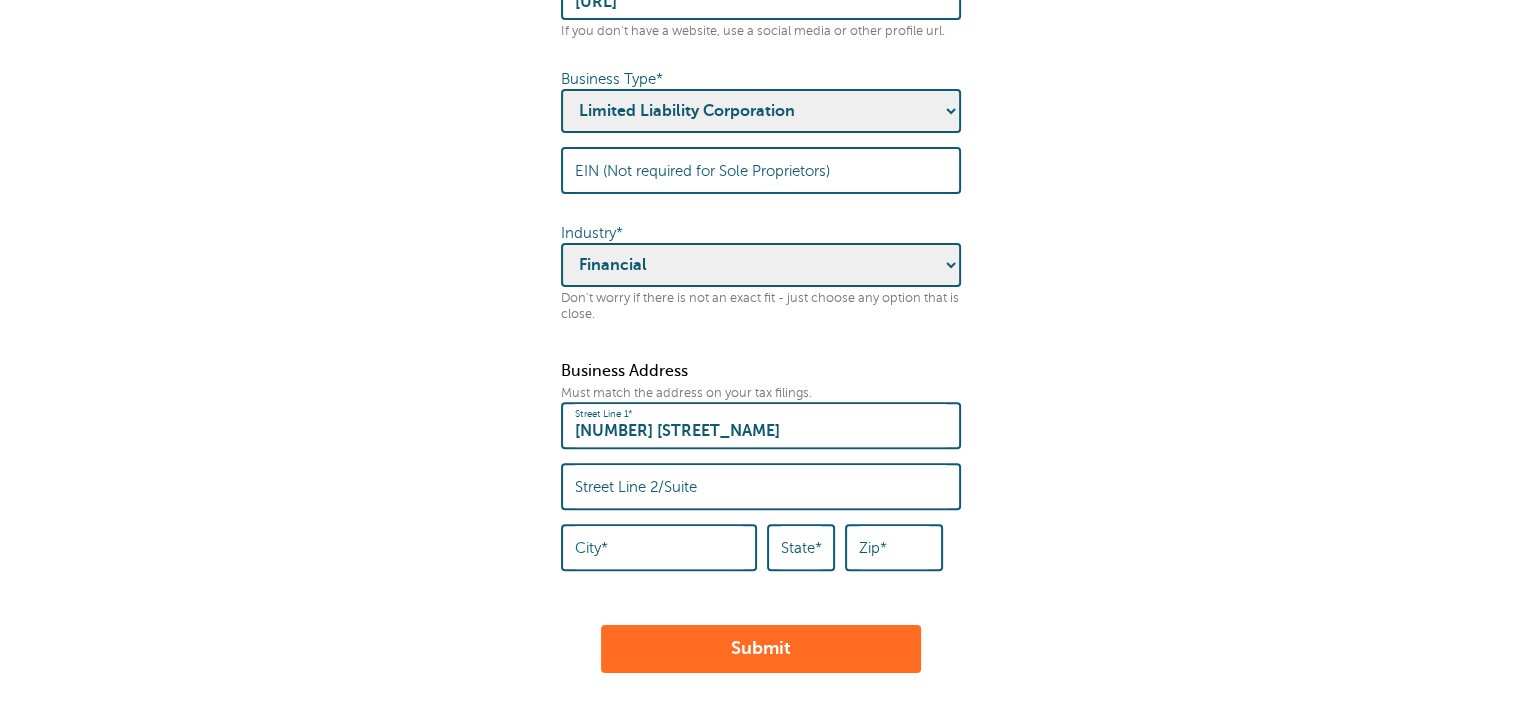 type on "206 S Division" 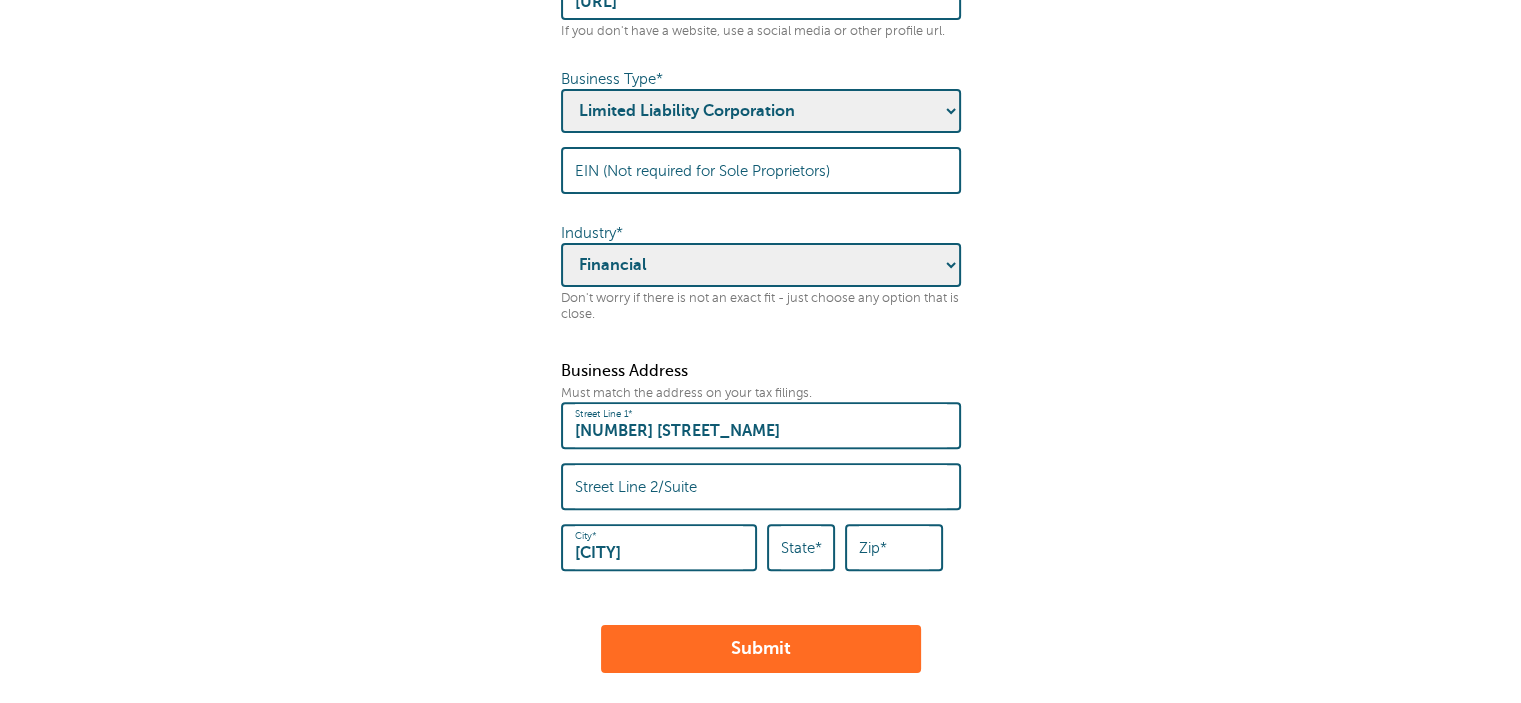 type on "Carson City" 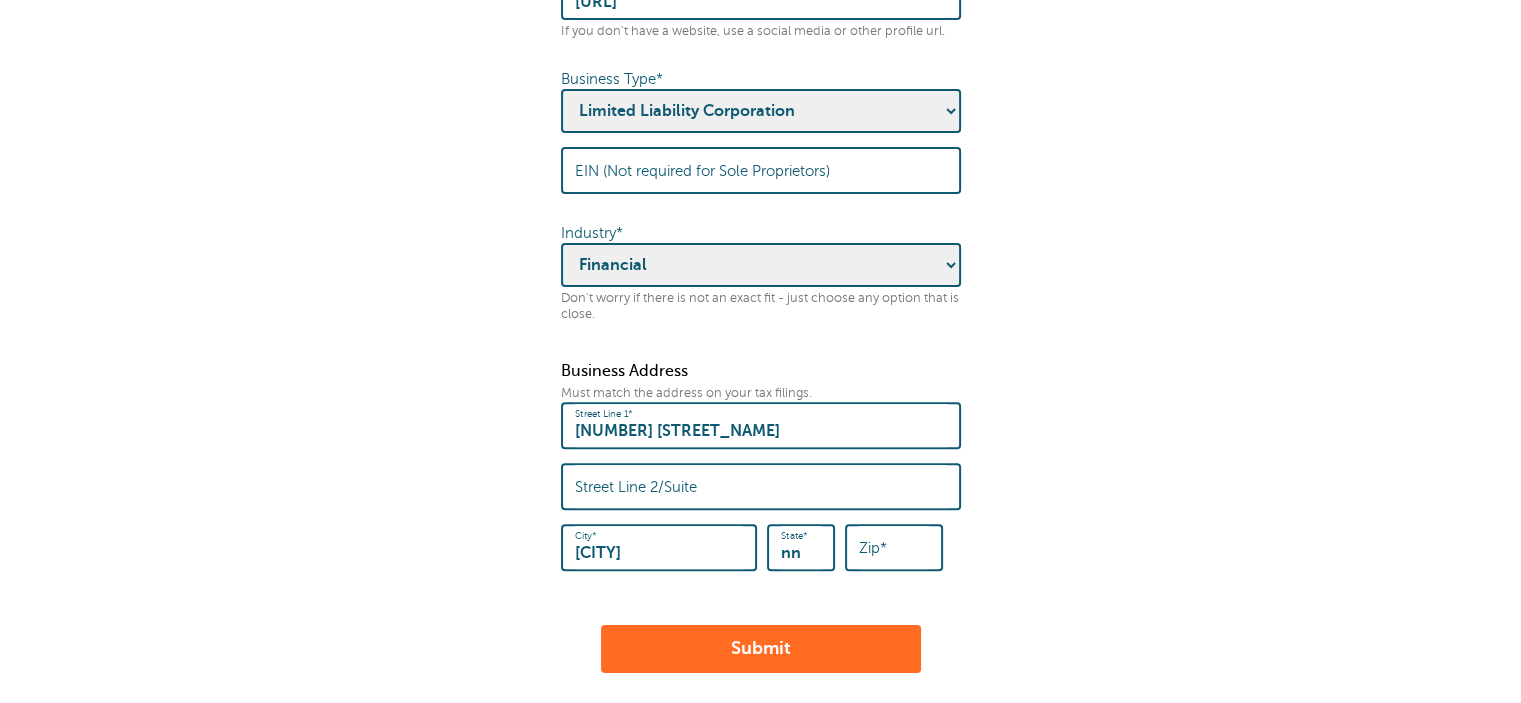 type on "n" 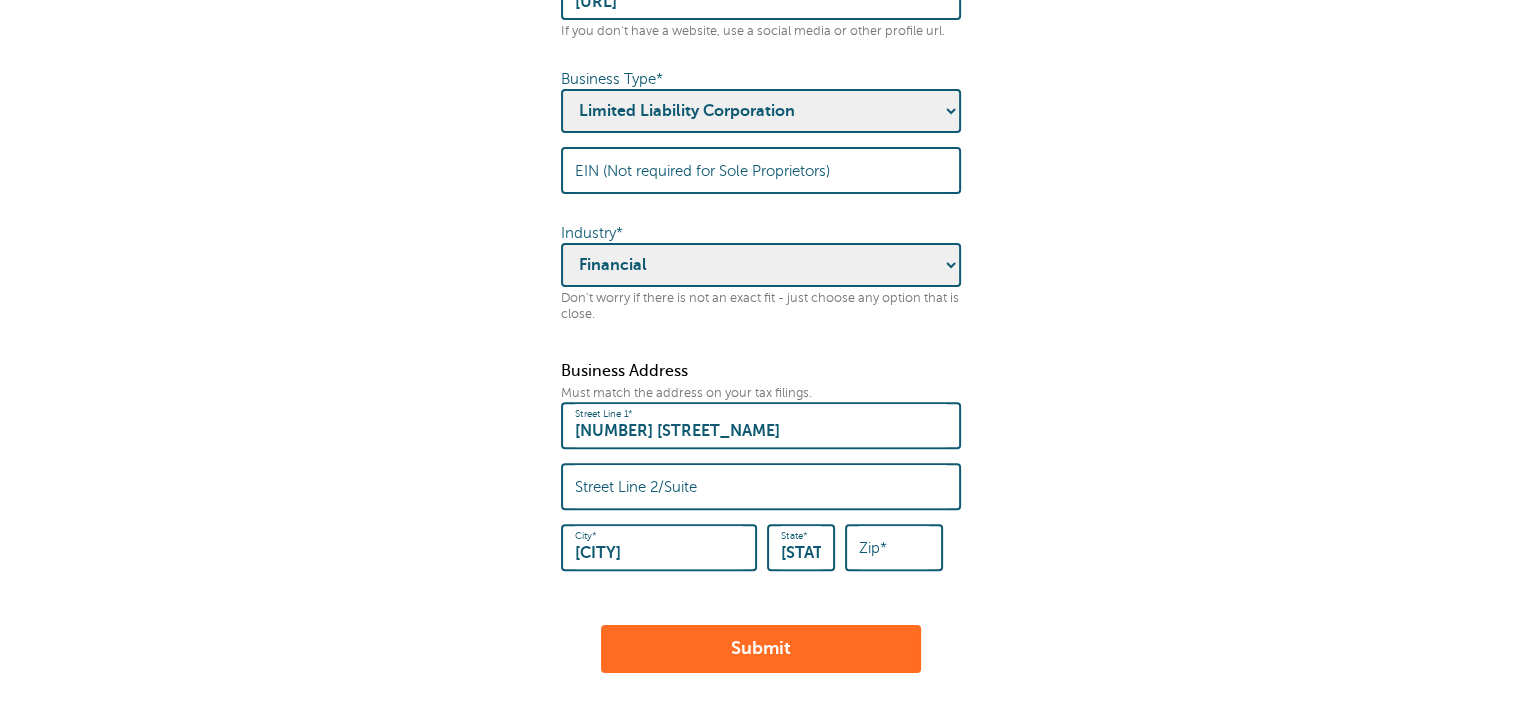 type on "NV" 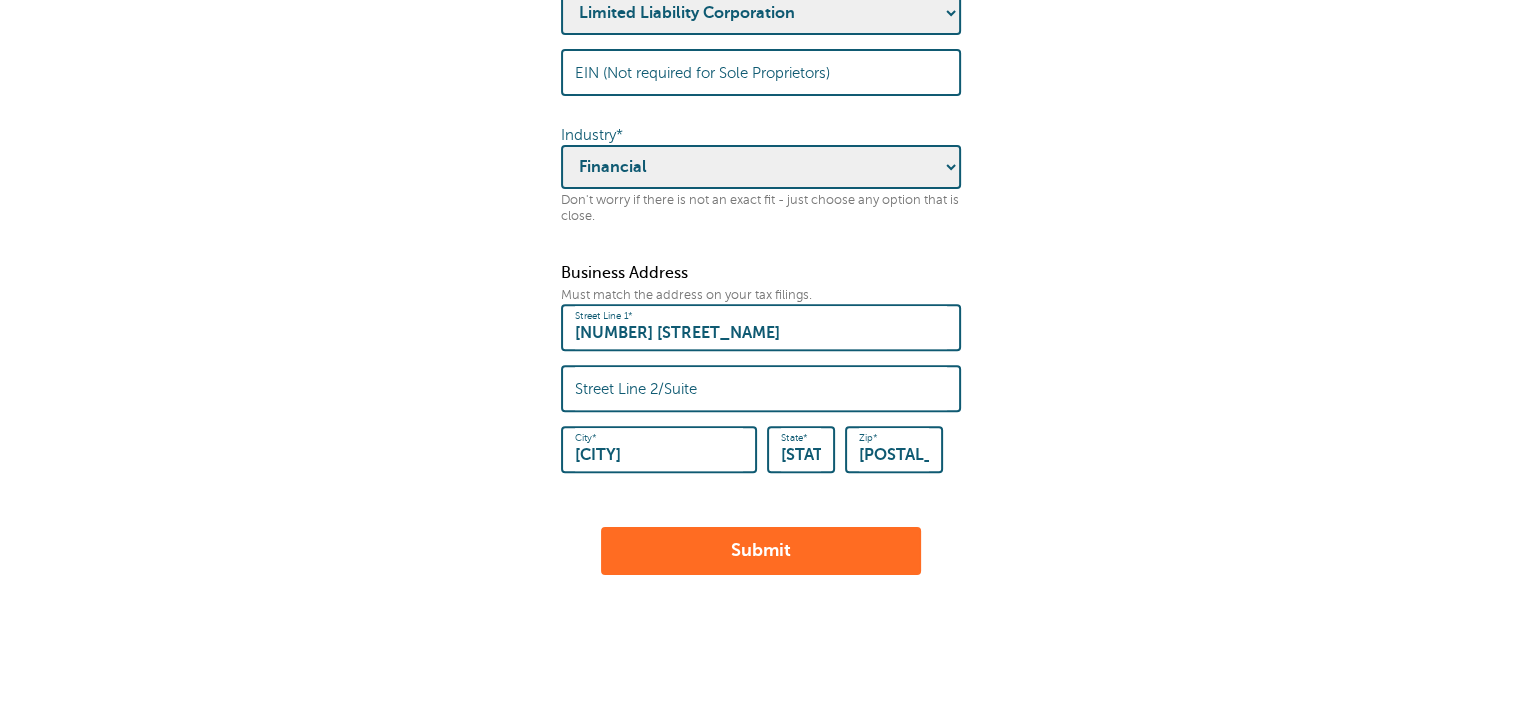 scroll, scrollTop: 800, scrollLeft: 0, axis: vertical 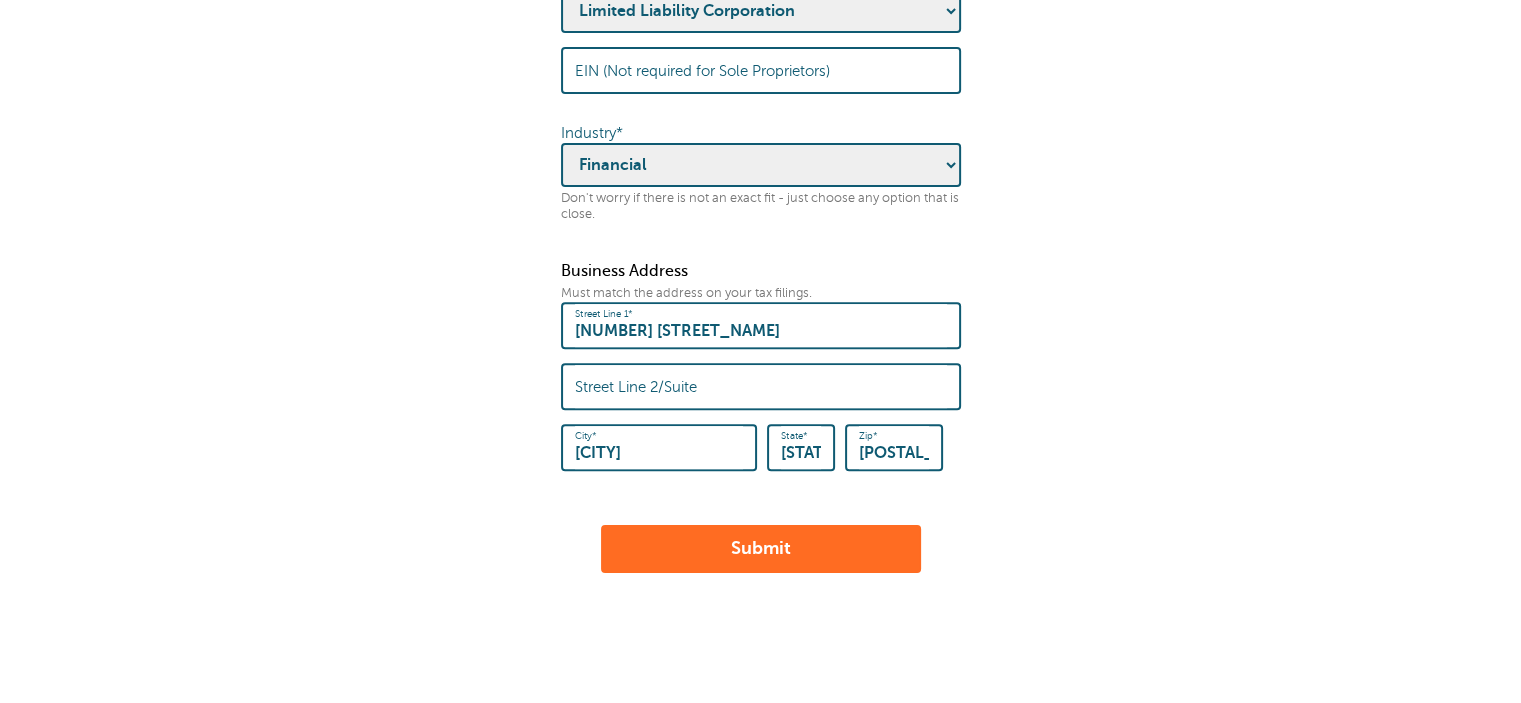 type on "89703" 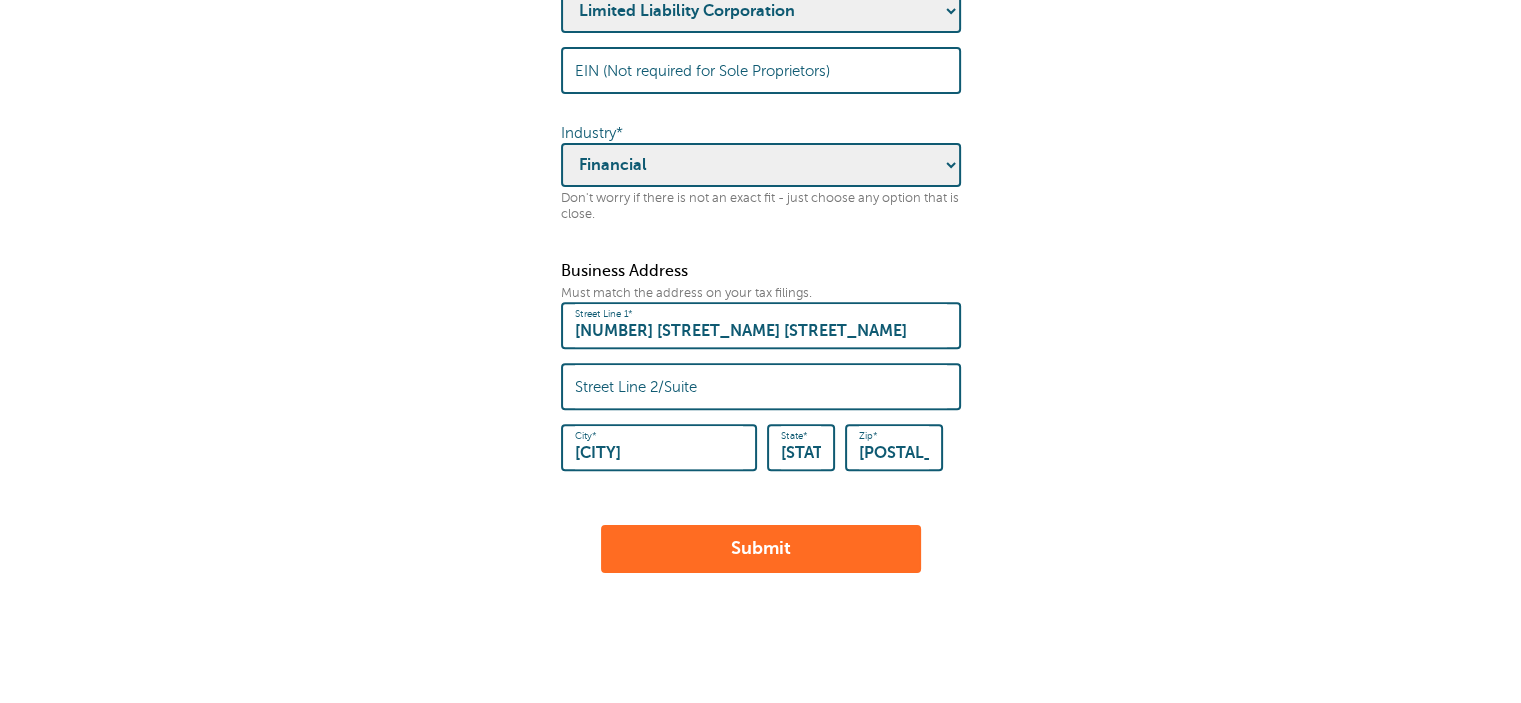 type on "206 S Division St" 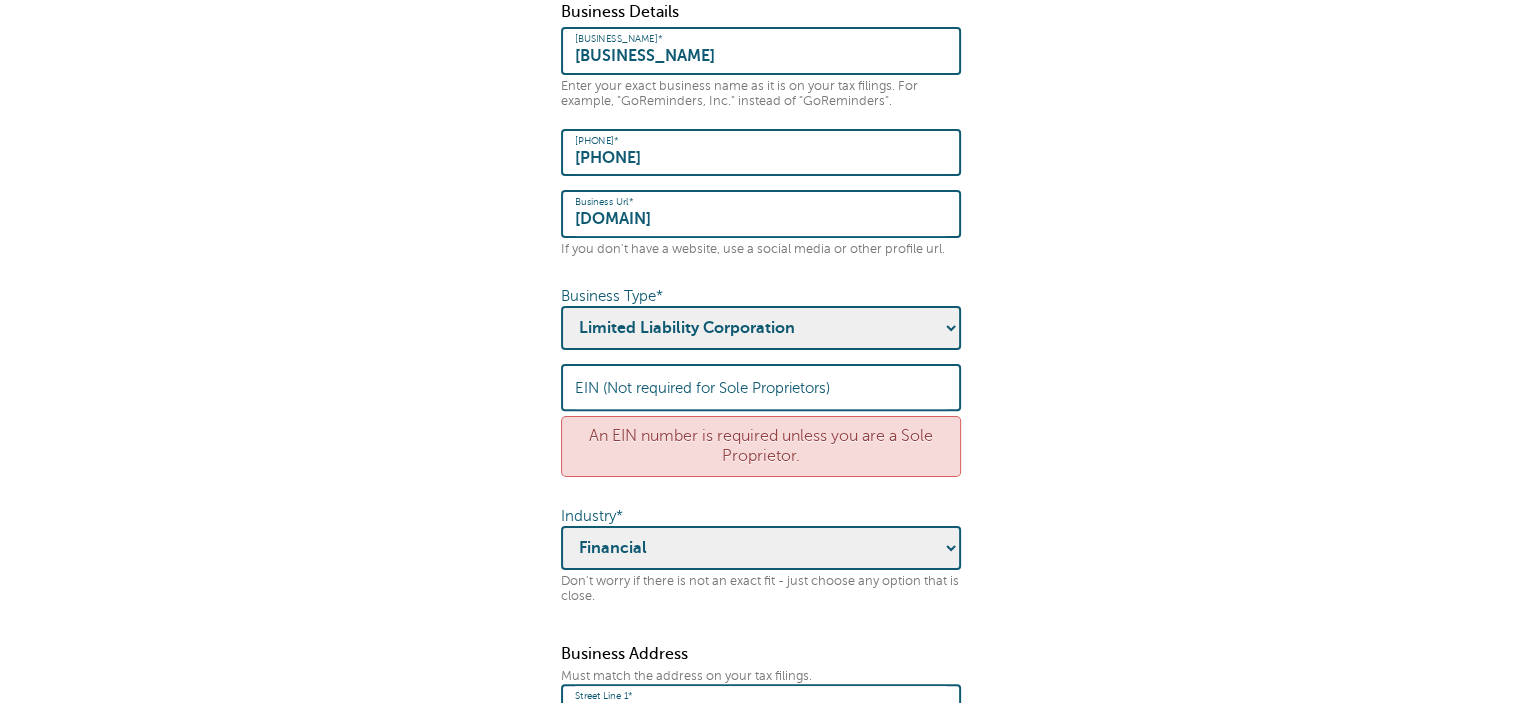 scroll, scrollTop: 600, scrollLeft: 0, axis: vertical 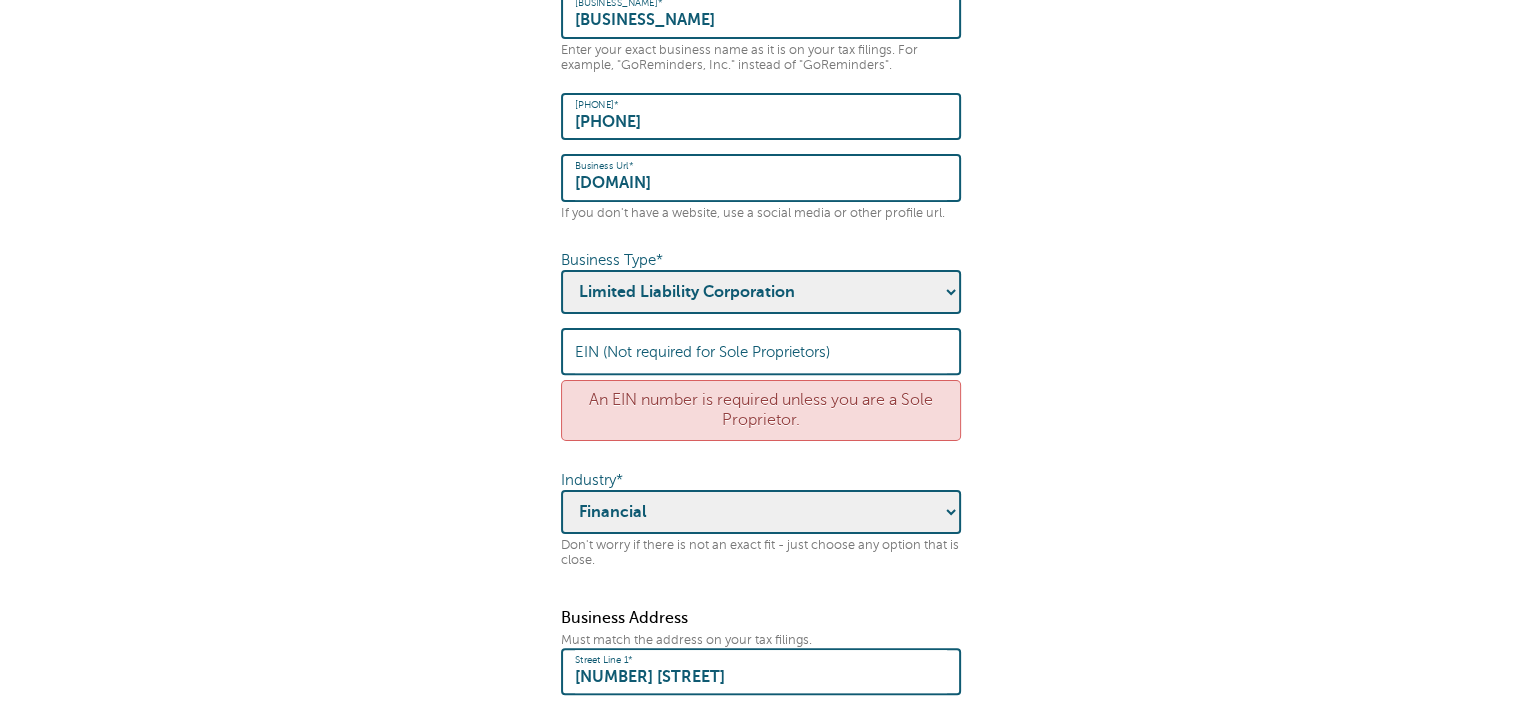 click on "EIN (Not required for Sole Proprietors)" at bounding box center (702, 352) 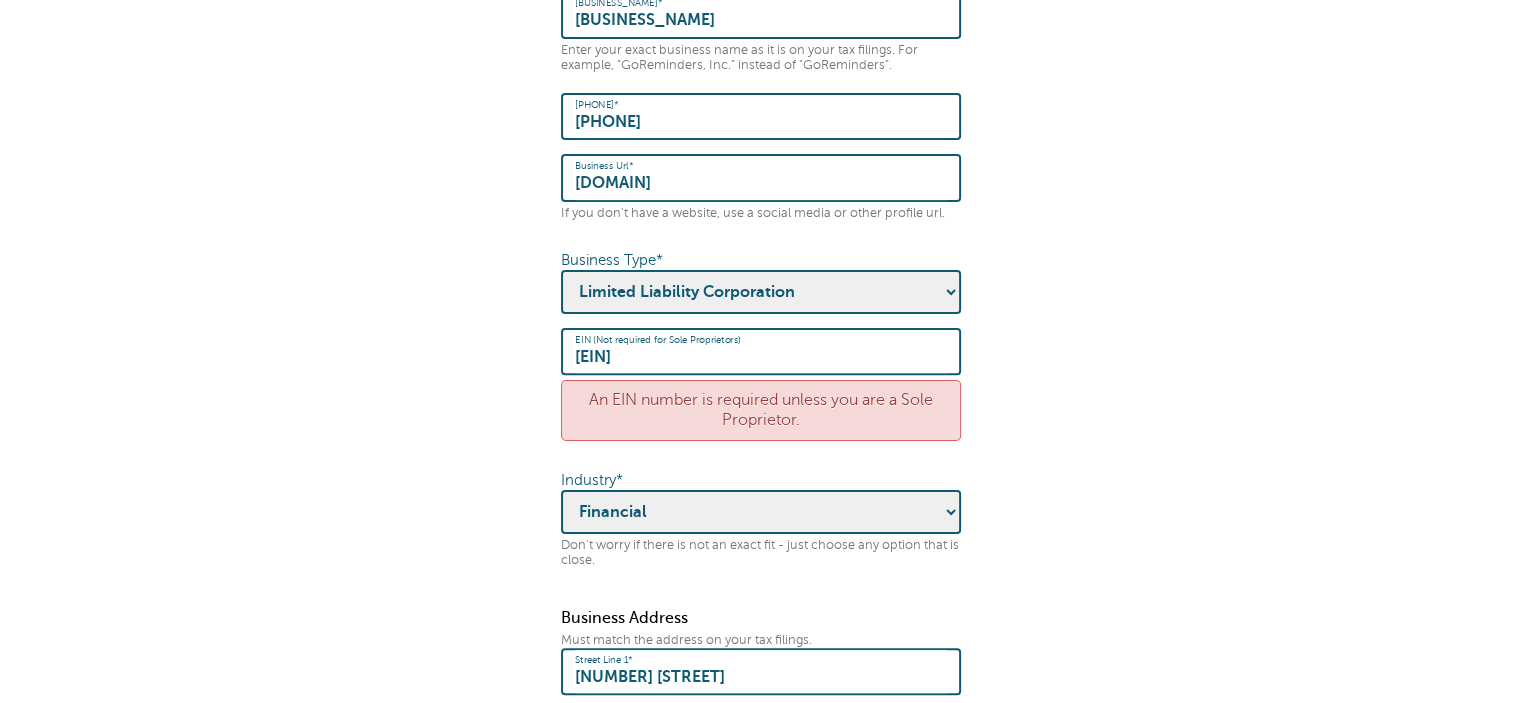 scroll, scrollTop: 1029, scrollLeft: 0, axis: vertical 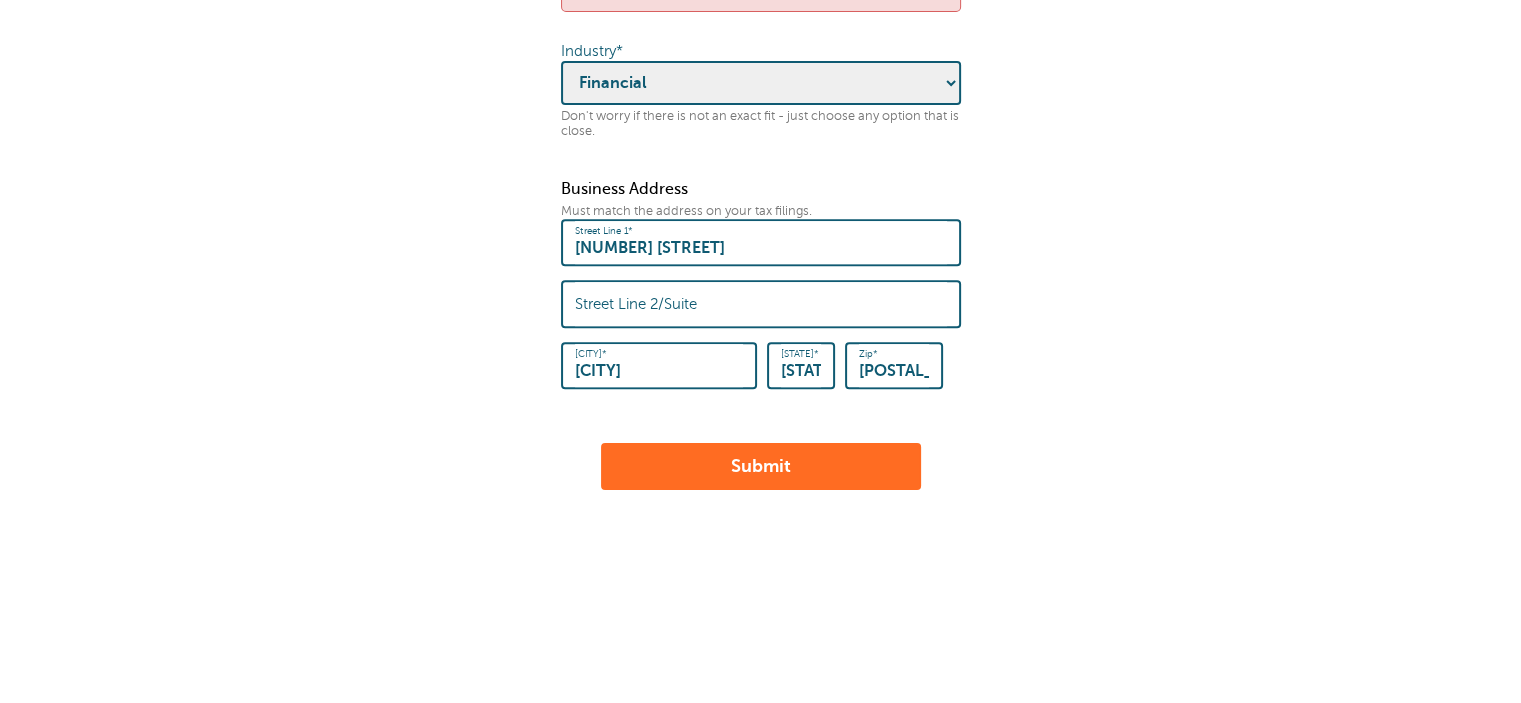 type on "27-1281864" 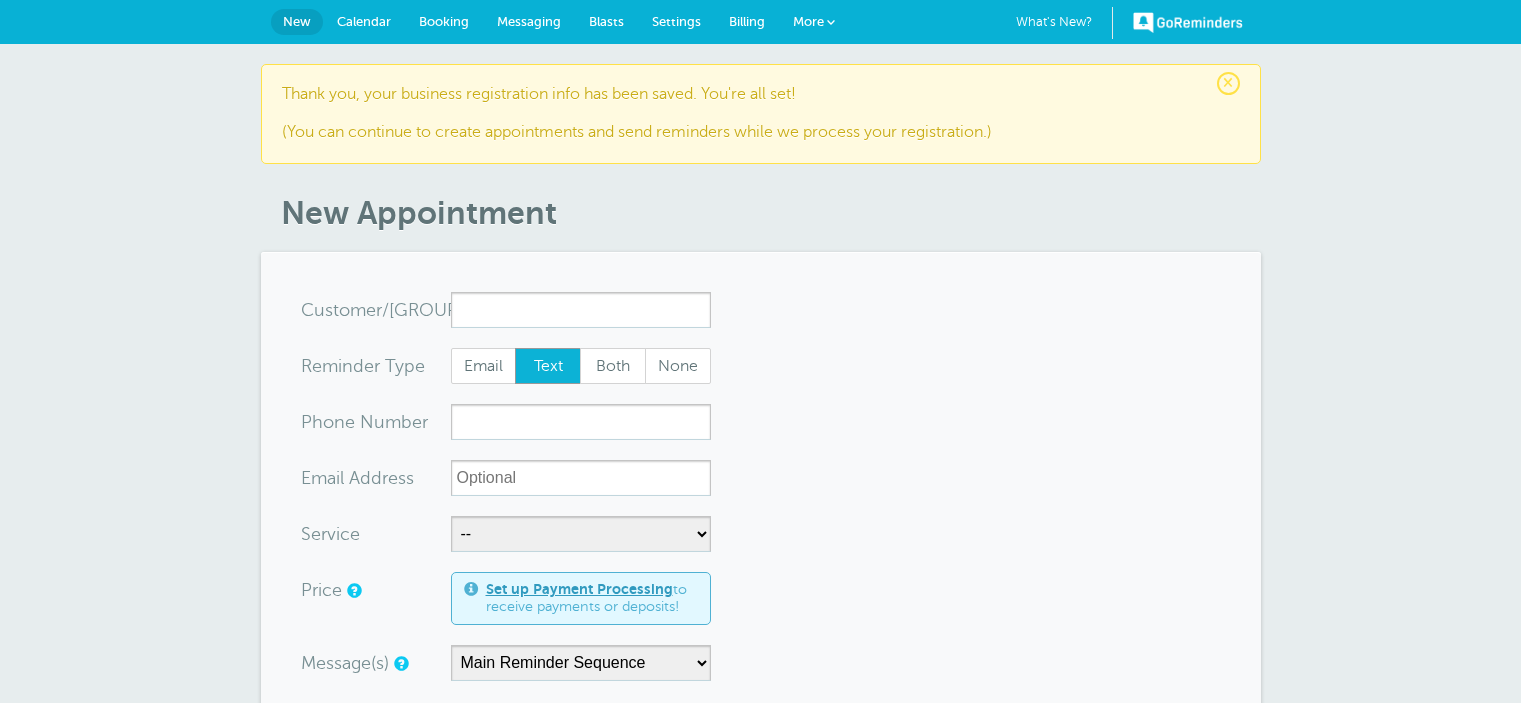 scroll, scrollTop: 0, scrollLeft: 0, axis: both 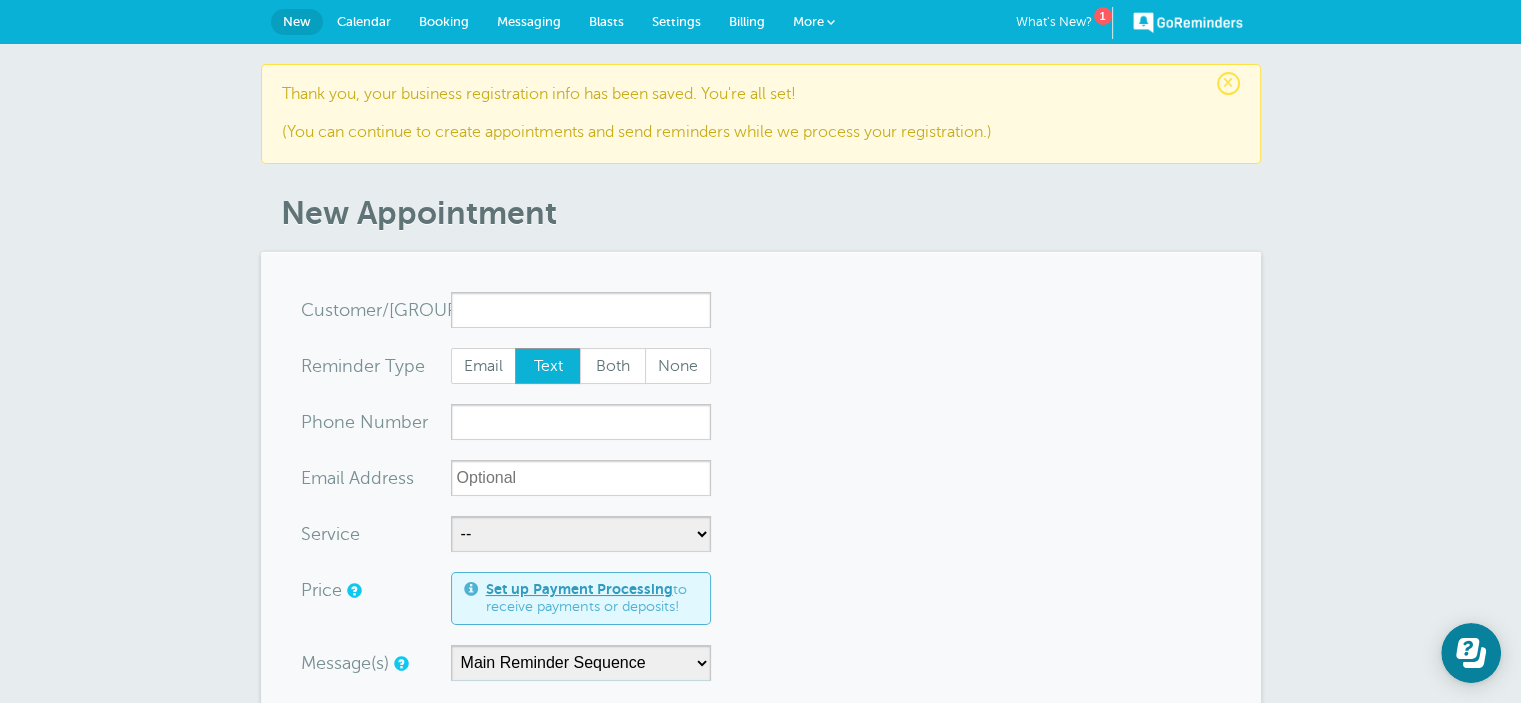 click on "Calendar" at bounding box center (364, 21) 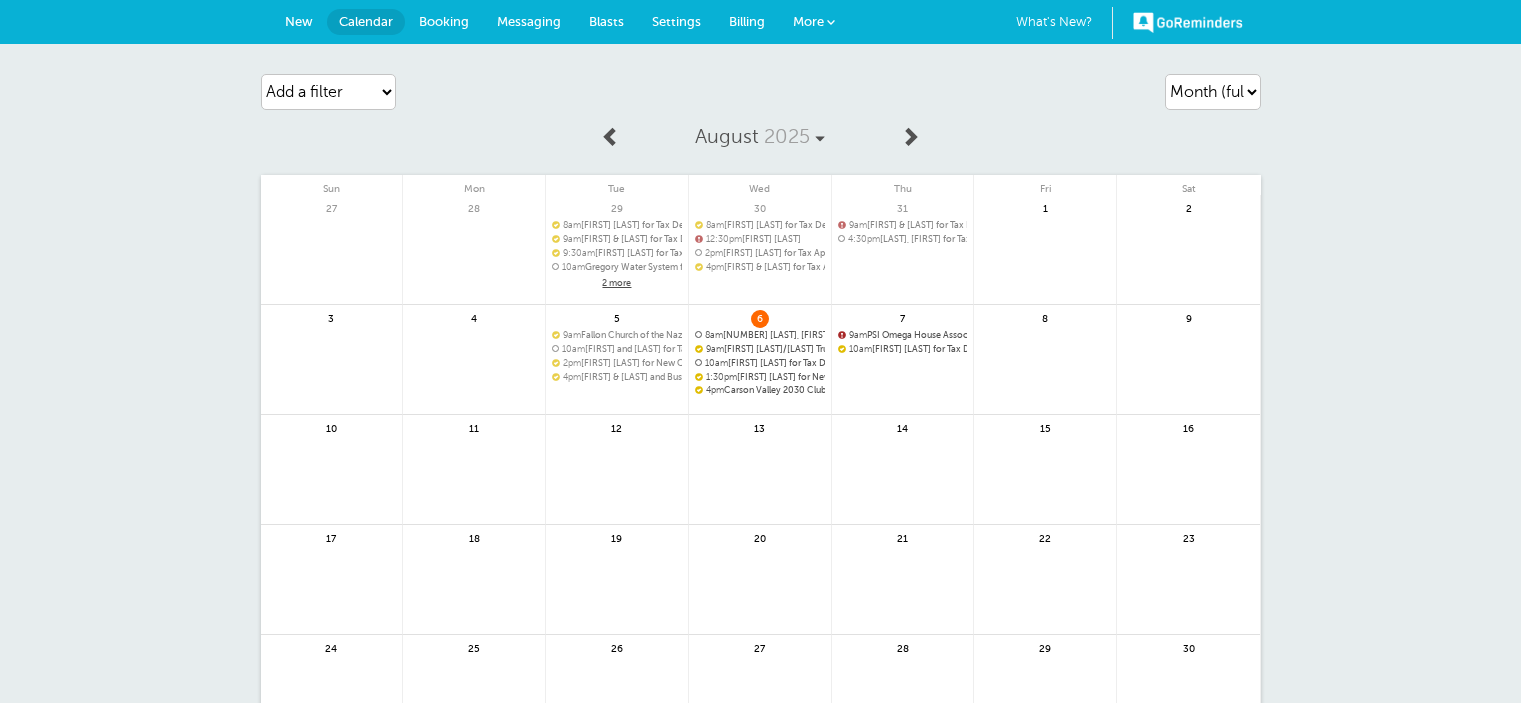 scroll, scrollTop: 0, scrollLeft: 0, axis: both 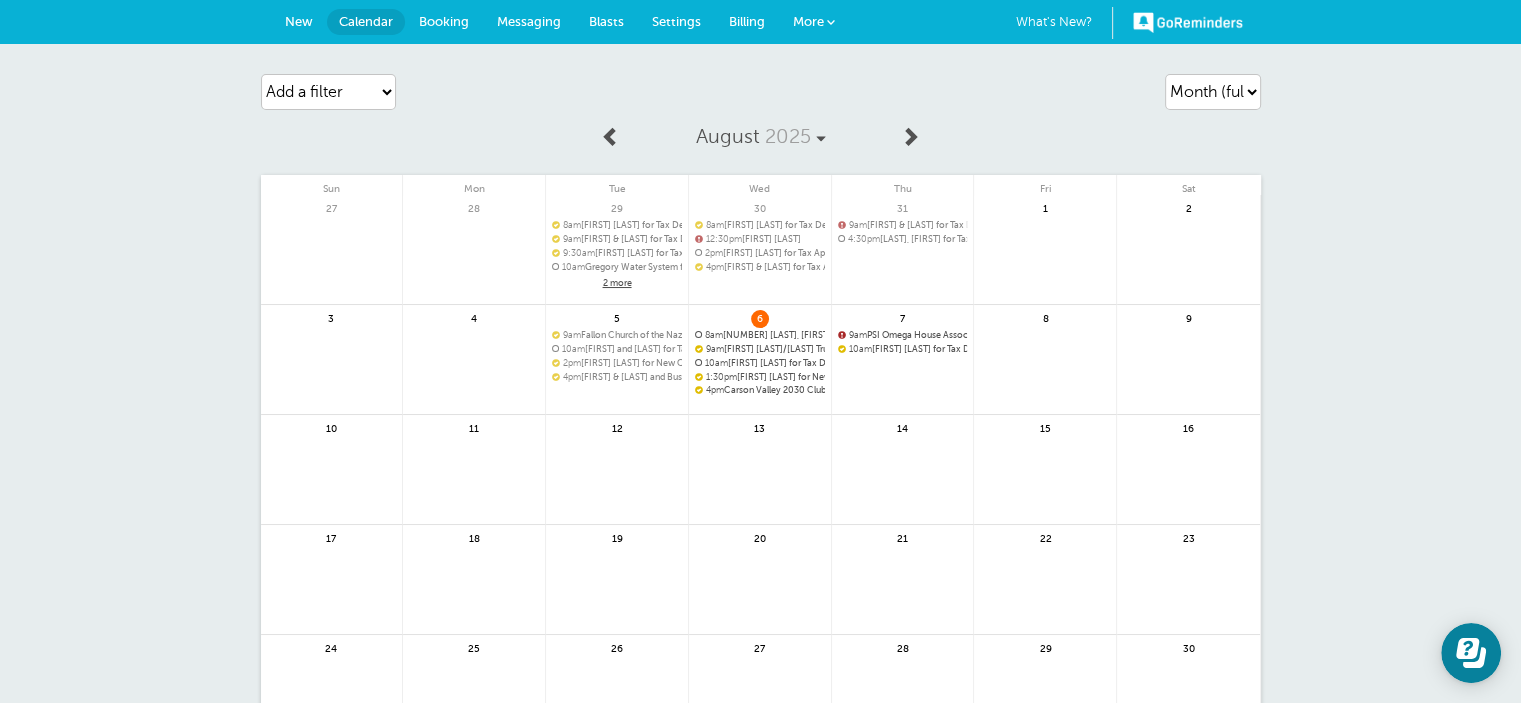 click at bounding box center [903, 401] 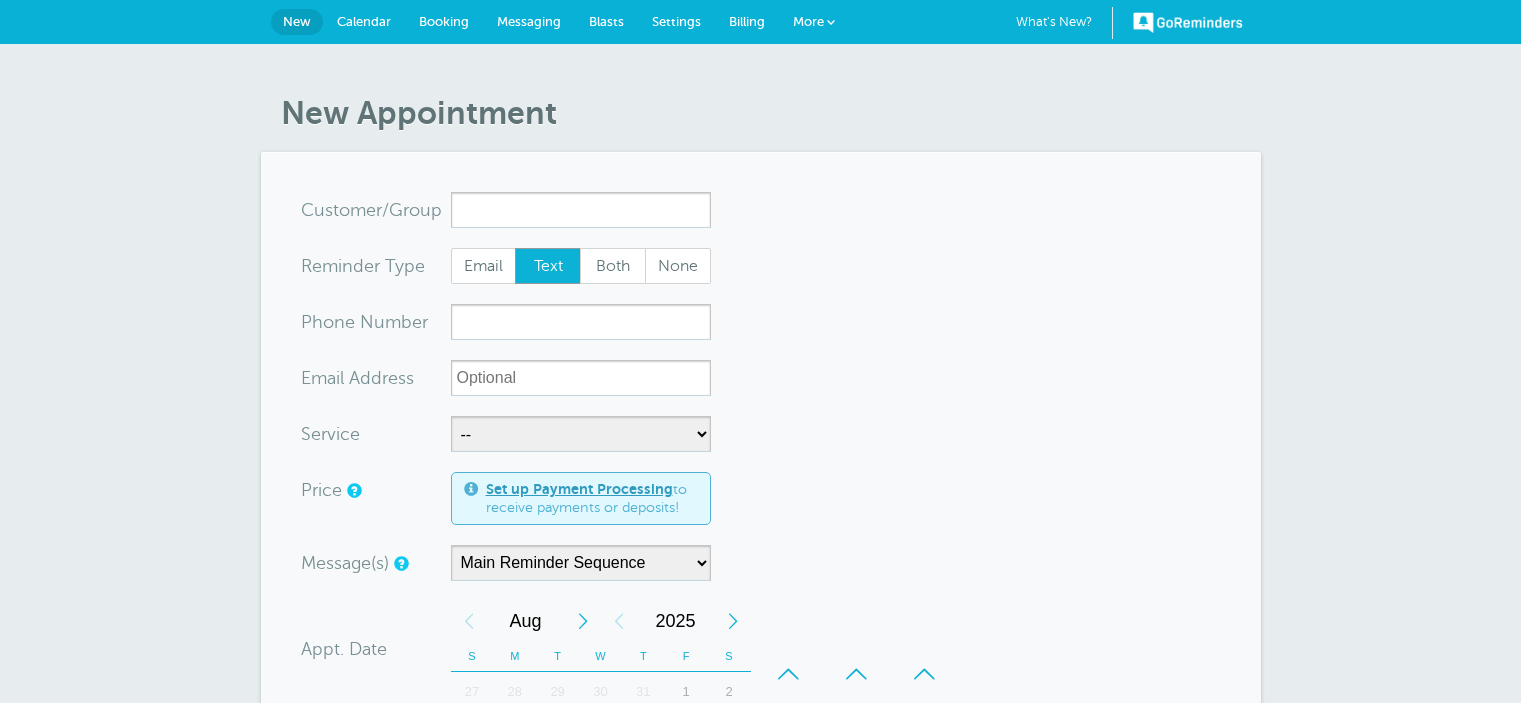 scroll, scrollTop: 0, scrollLeft: 0, axis: both 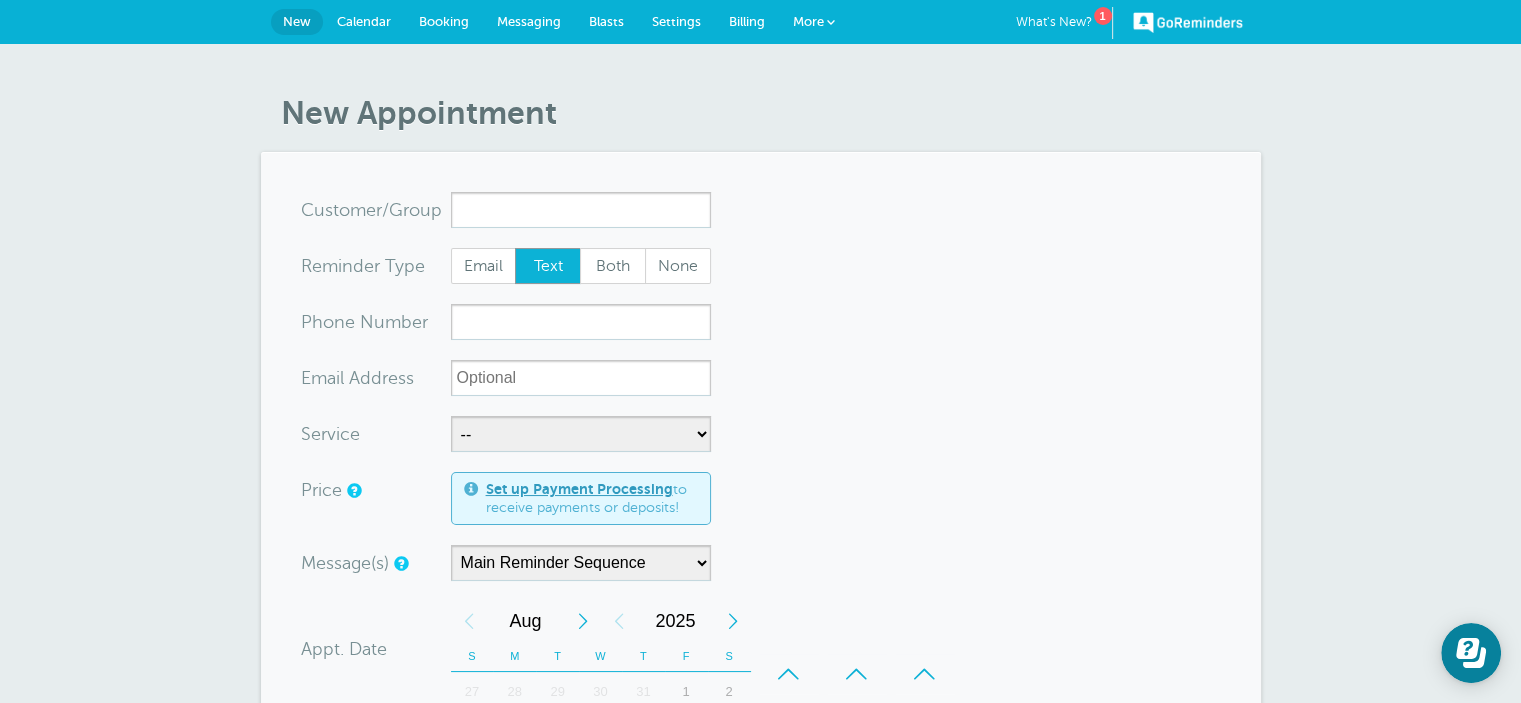 click on "Calendar" at bounding box center (364, 21) 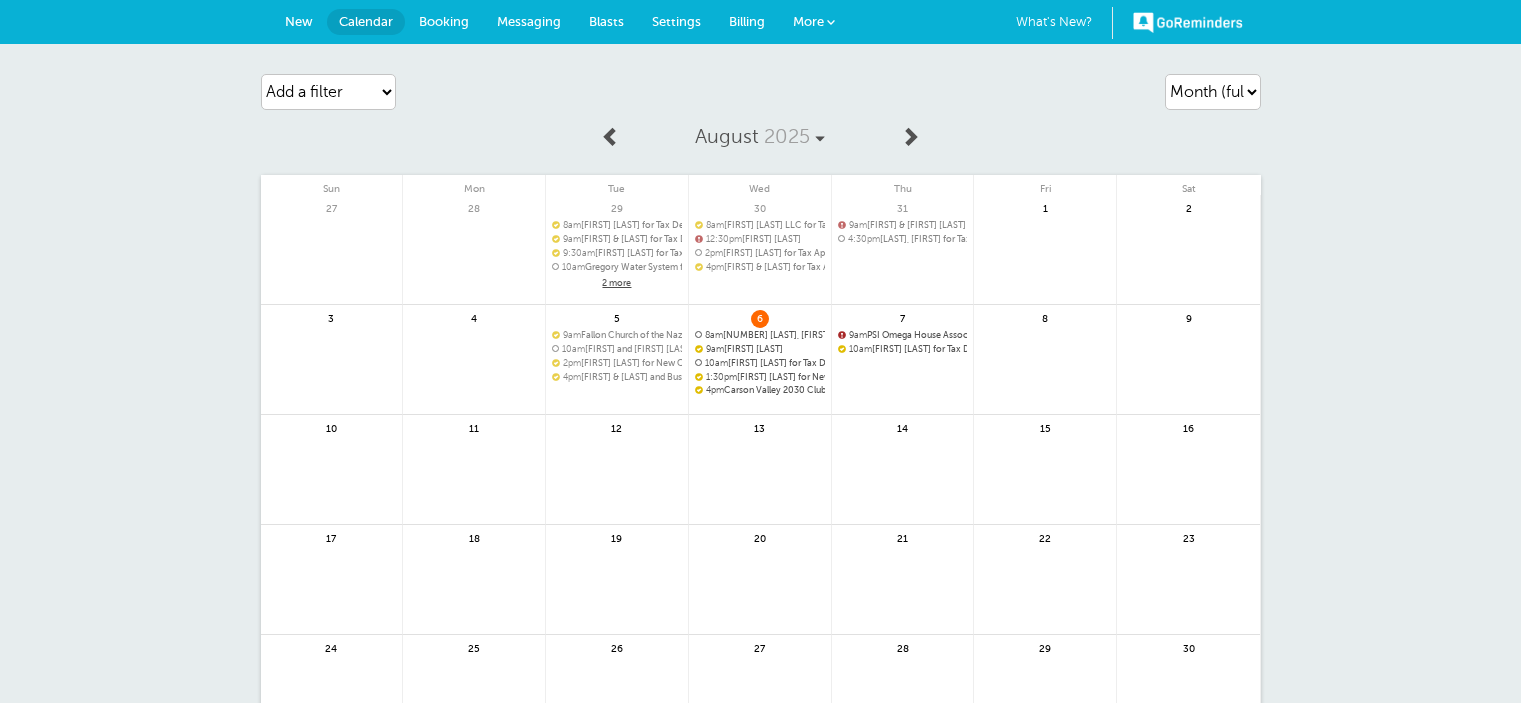 scroll, scrollTop: 0, scrollLeft: 0, axis: both 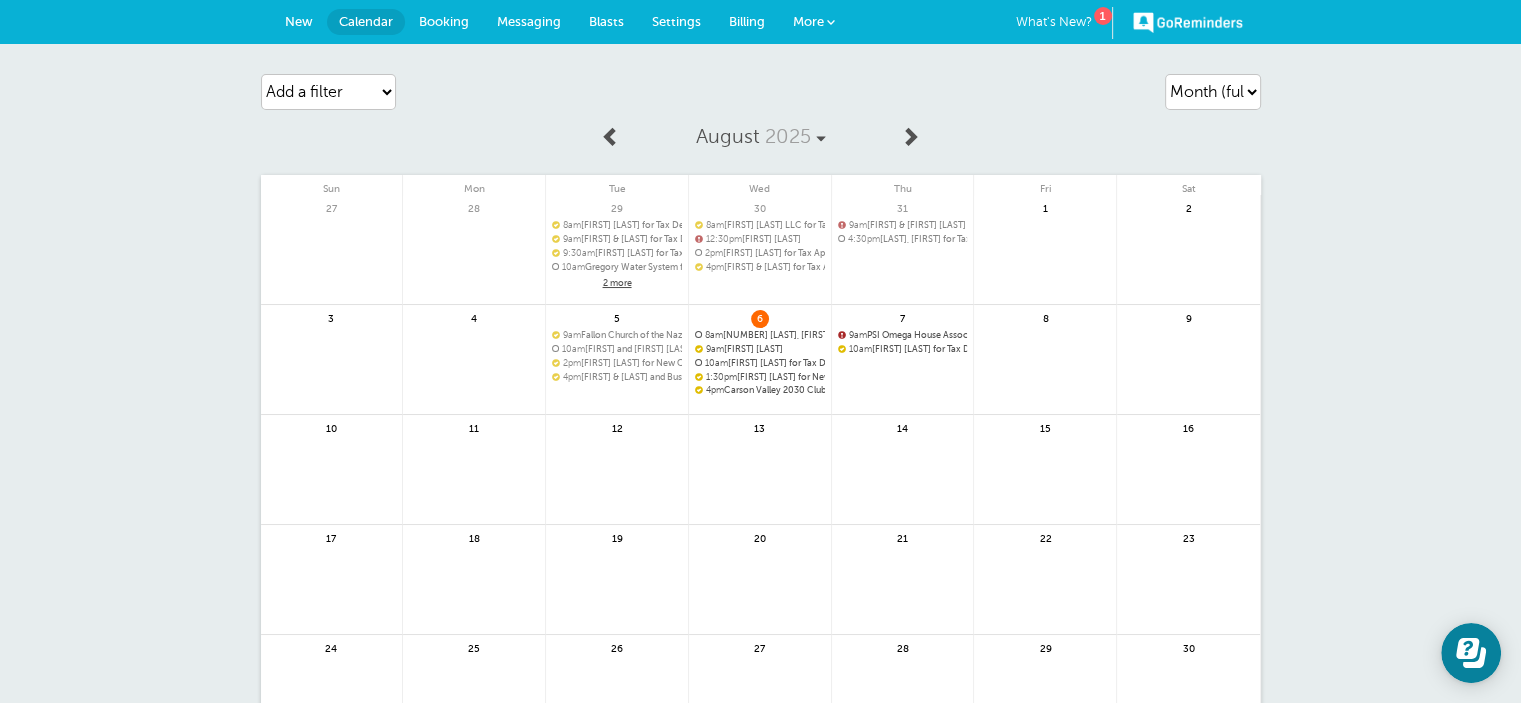 click on "9am
PSI Omega House Association for Tax Delivery" at bounding box center (903, 335) 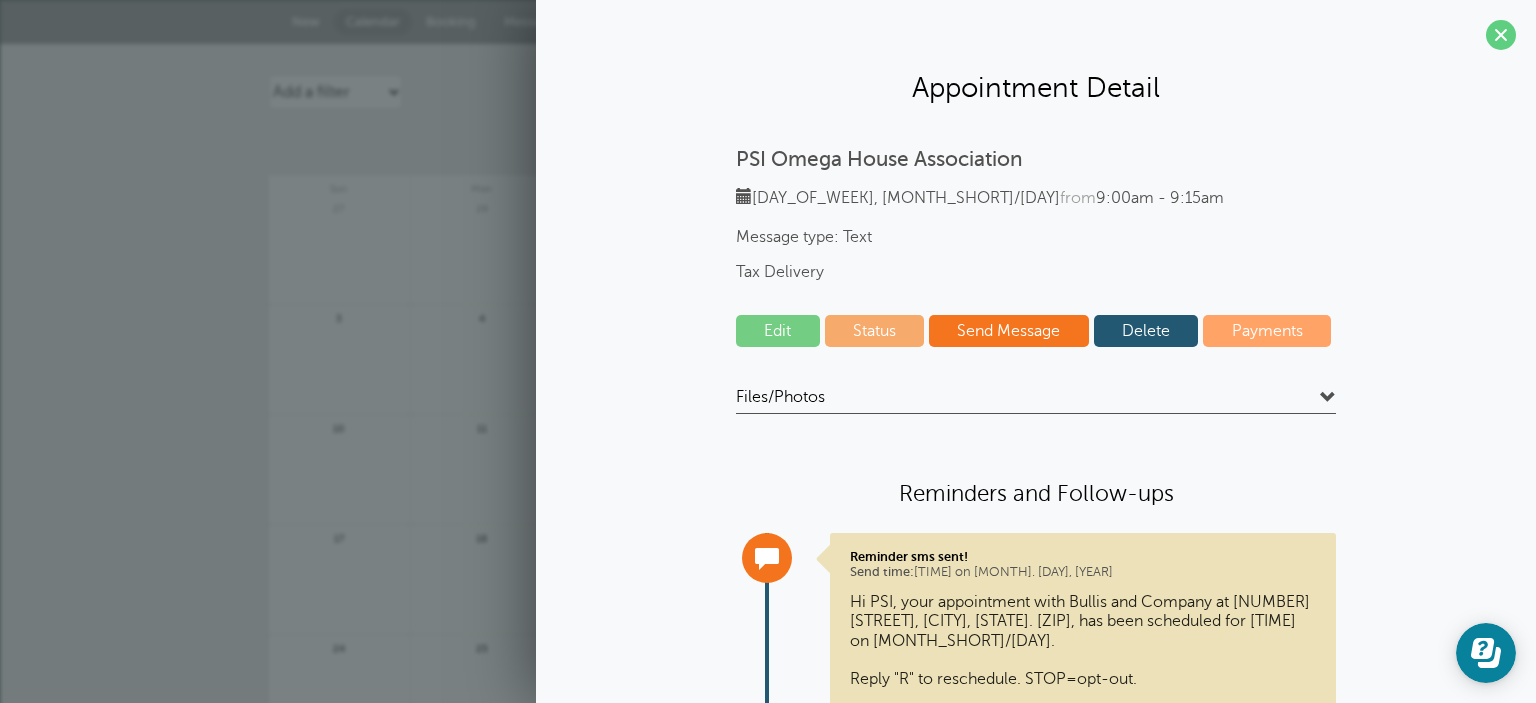 click on "Edit" at bounding box center (778, 331) 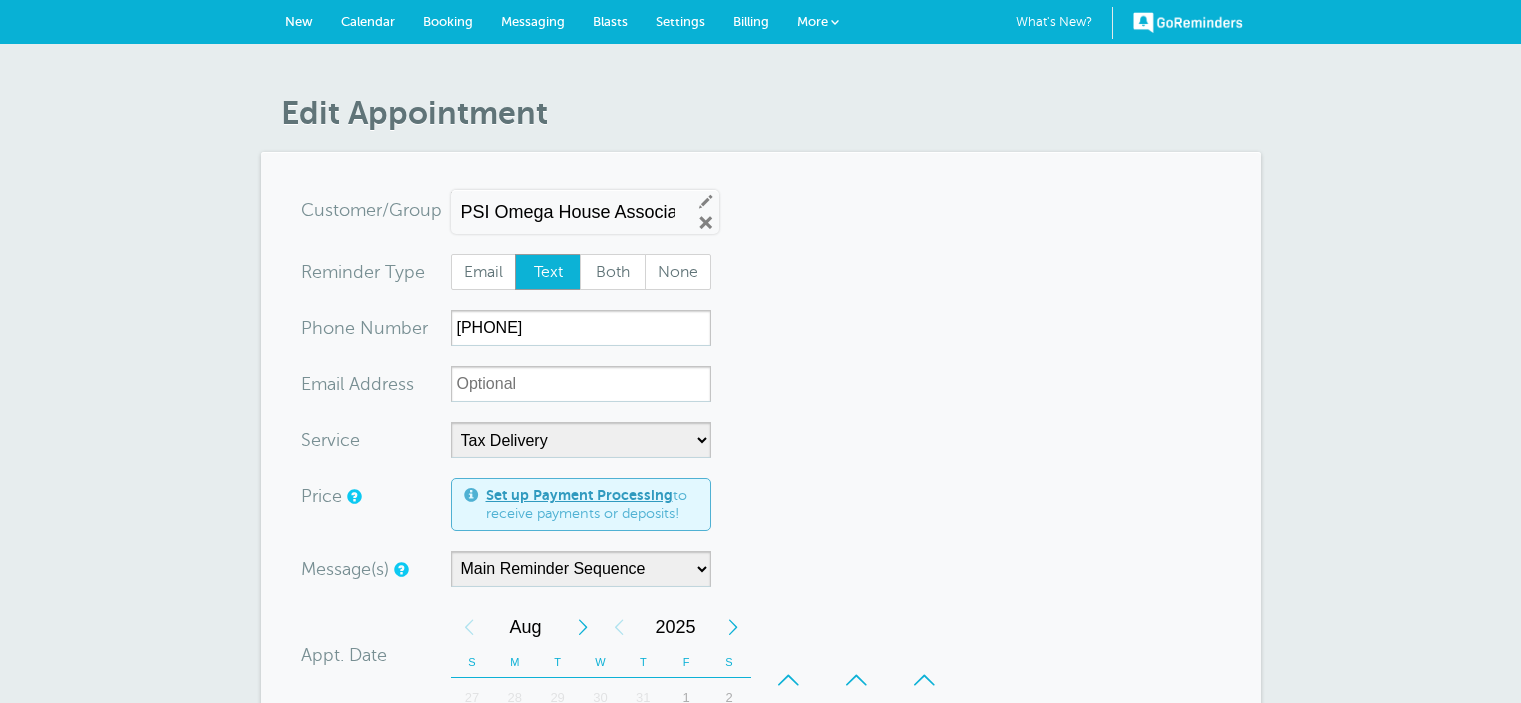 scroll, scrollTop: 0, scrollLeft: 0, axis: both 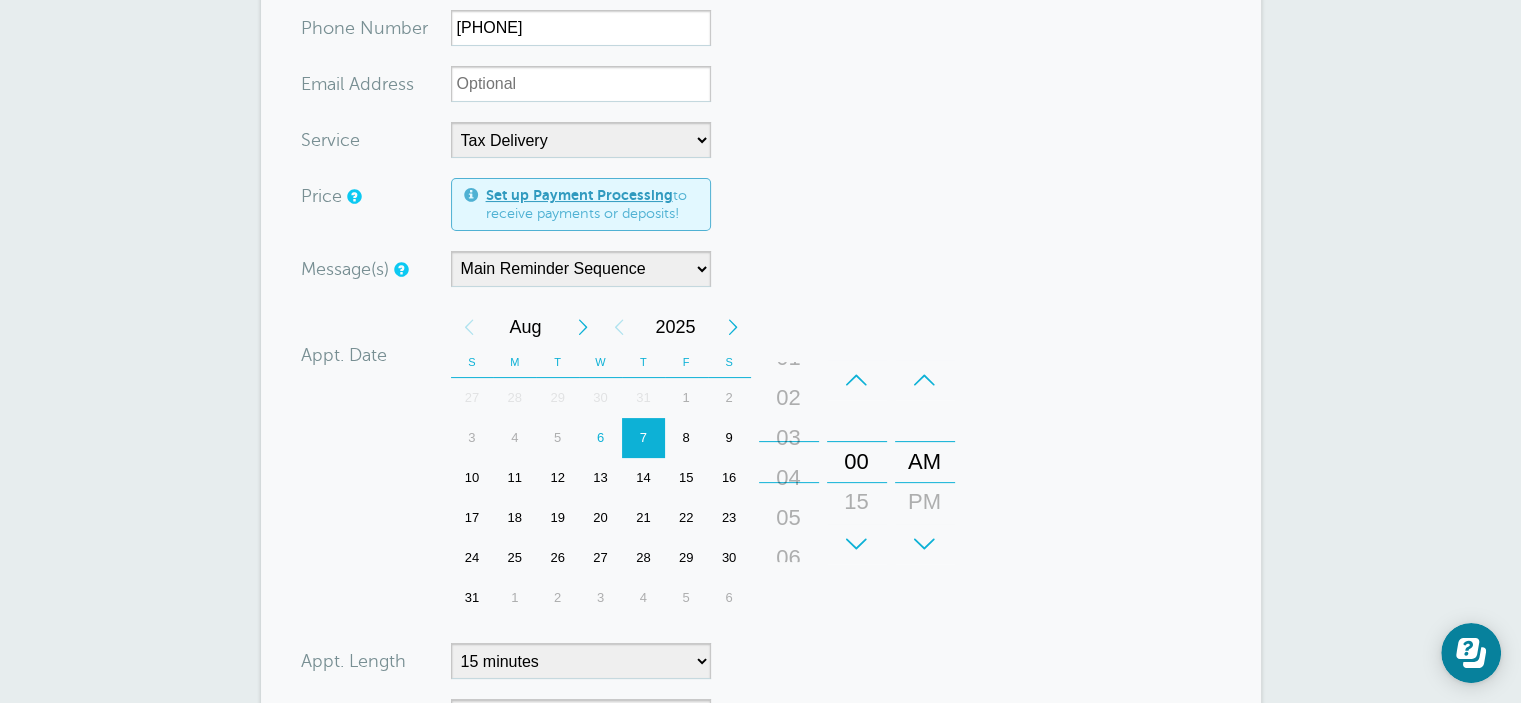 drag, startPoint x: 786, startPoint y: 499, endPoint x: 804, endPoint y: 737, distance: 238.6797 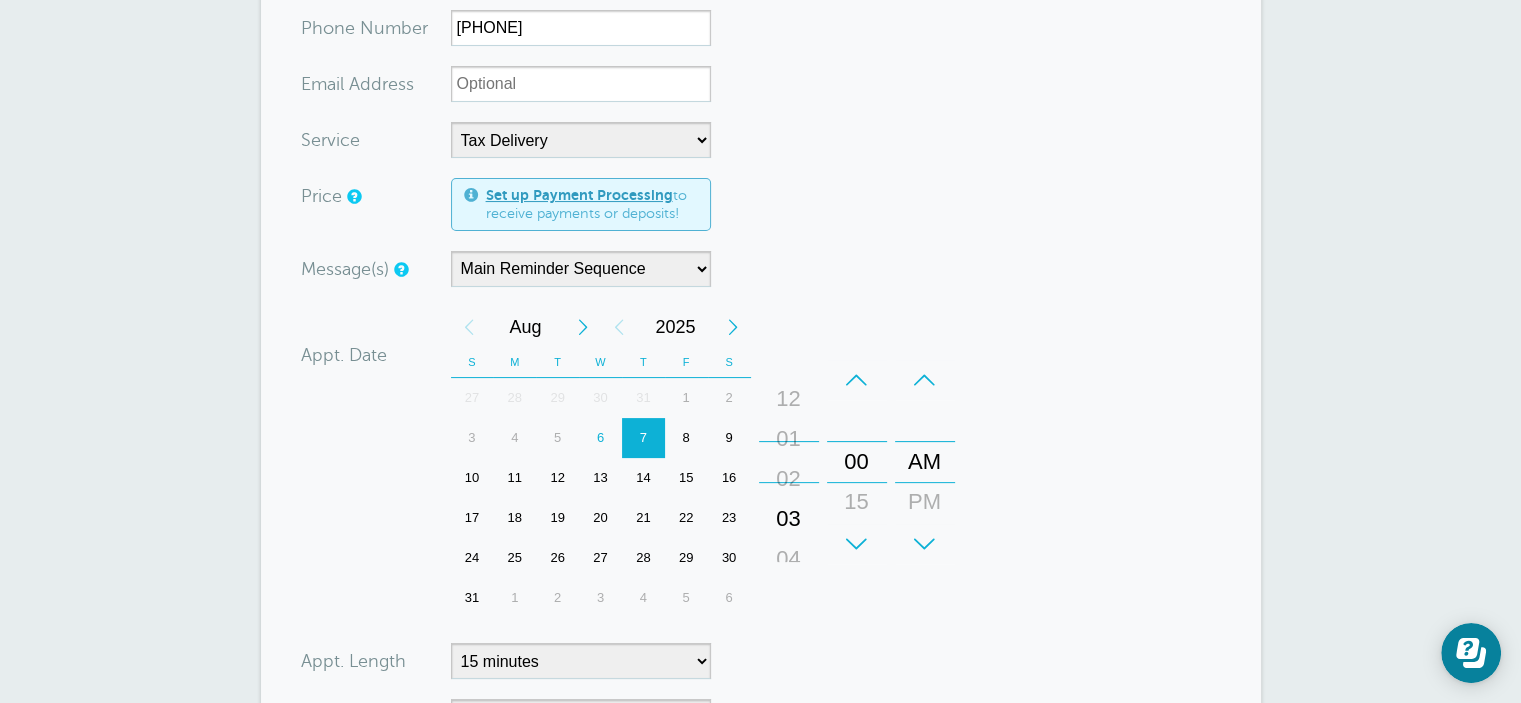 drag, startPoint x: 804, startPoint y: 575, endPoint x: 808, endPoint y: 553, distance: 22.36068 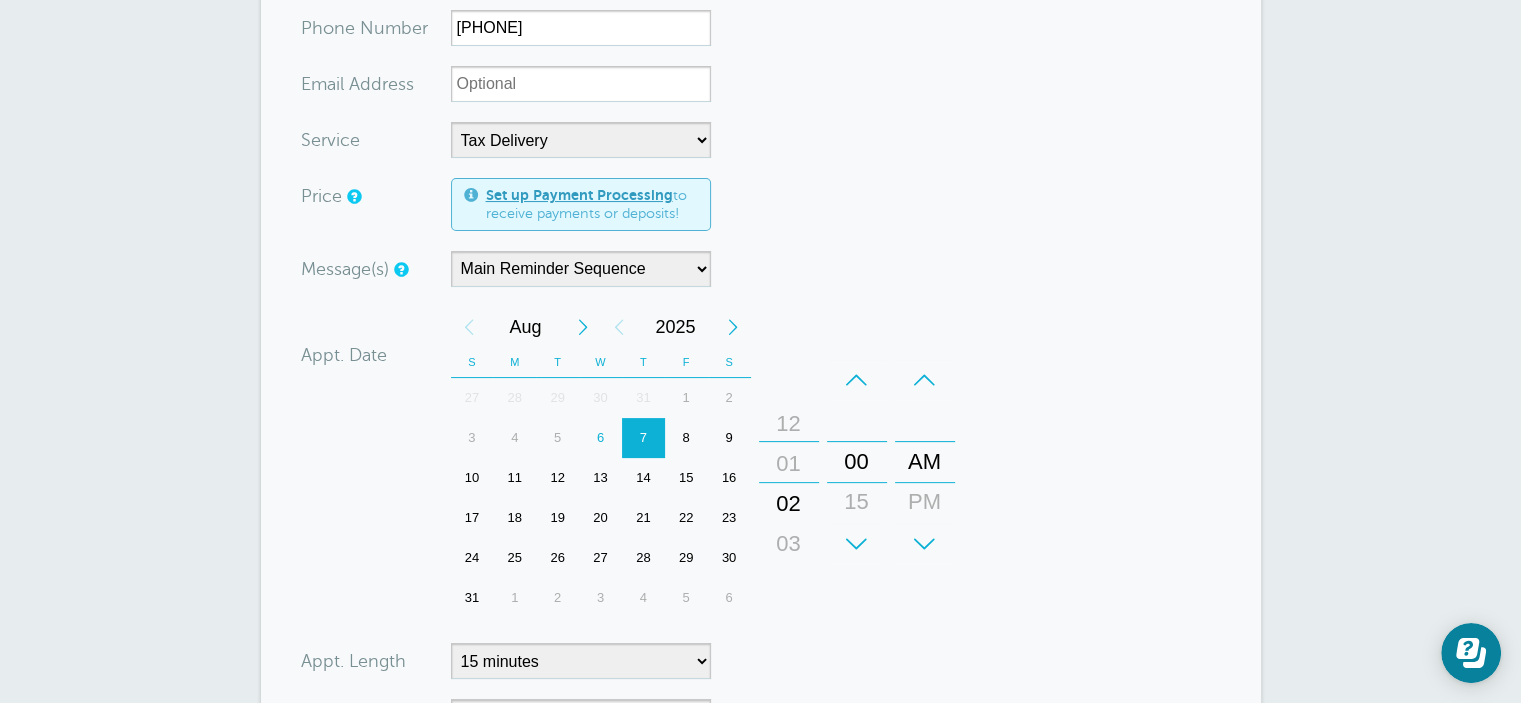 drag, startPoint x: 789, startPoint y: 431, endPoint x: 797, endPoint y: 471, distance: 40.792156 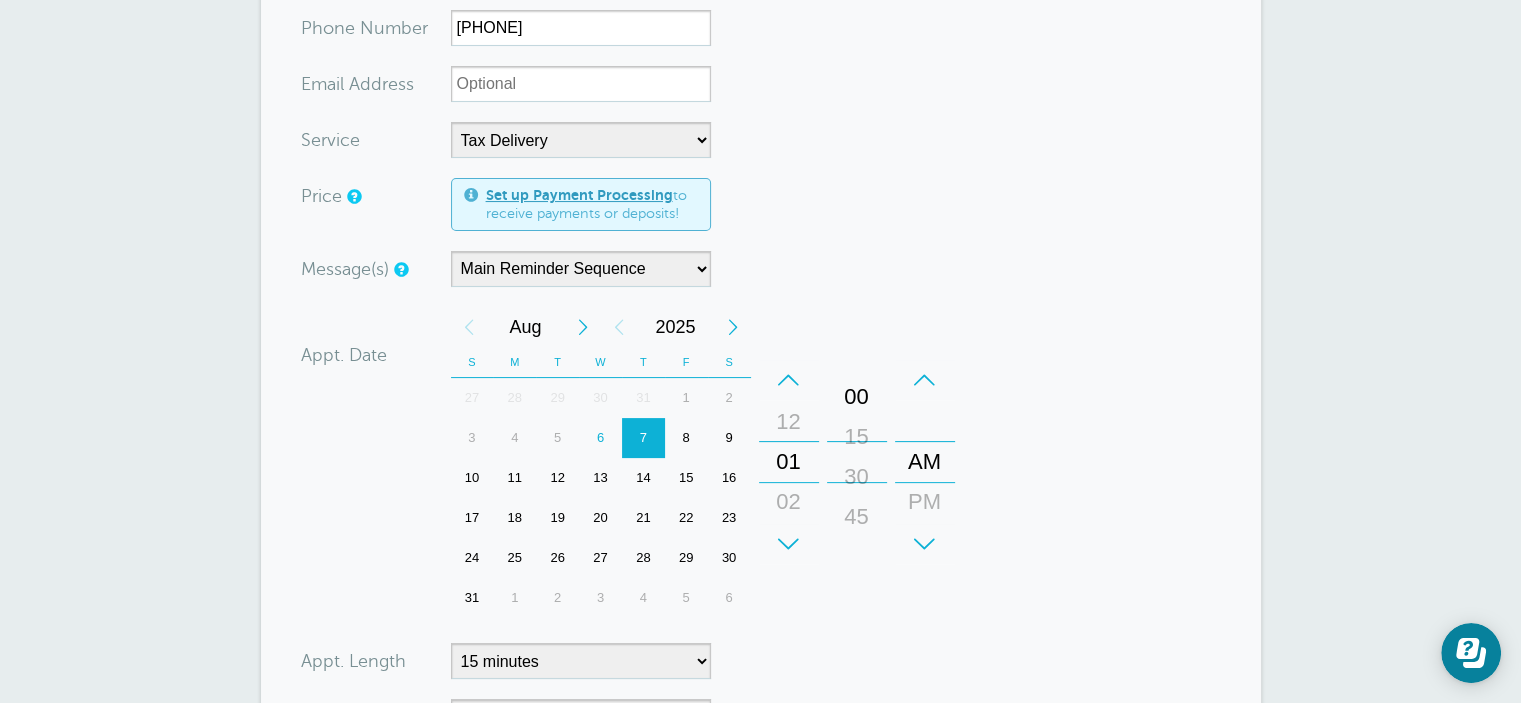 drag, startPoint x: 844, startPoint y: 480, endPoint x: 860, endPoint y: 410, distance: 71.80529 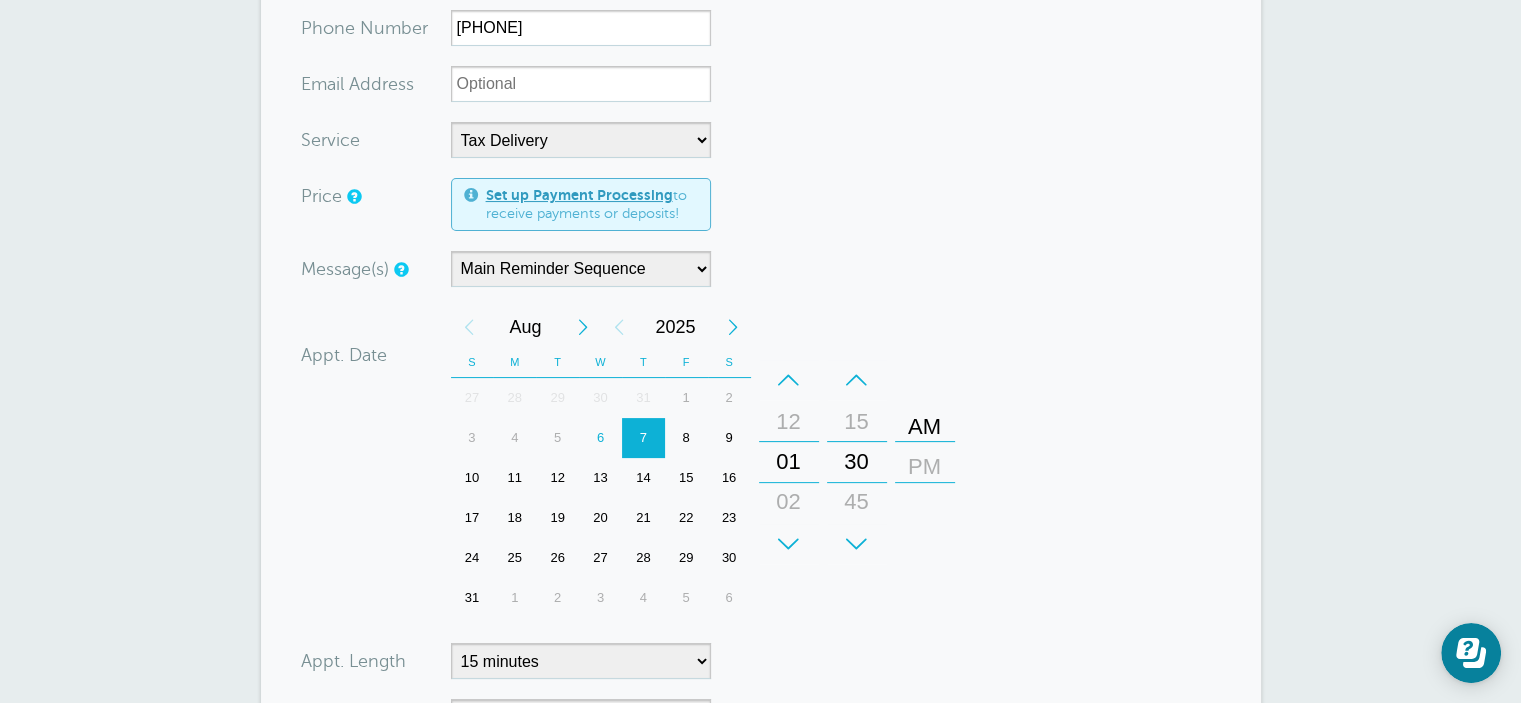 drag, startPoint x: 922, startPoint y: 485, endPoint x: 924, endPoint y: 448, distance: 37.054016 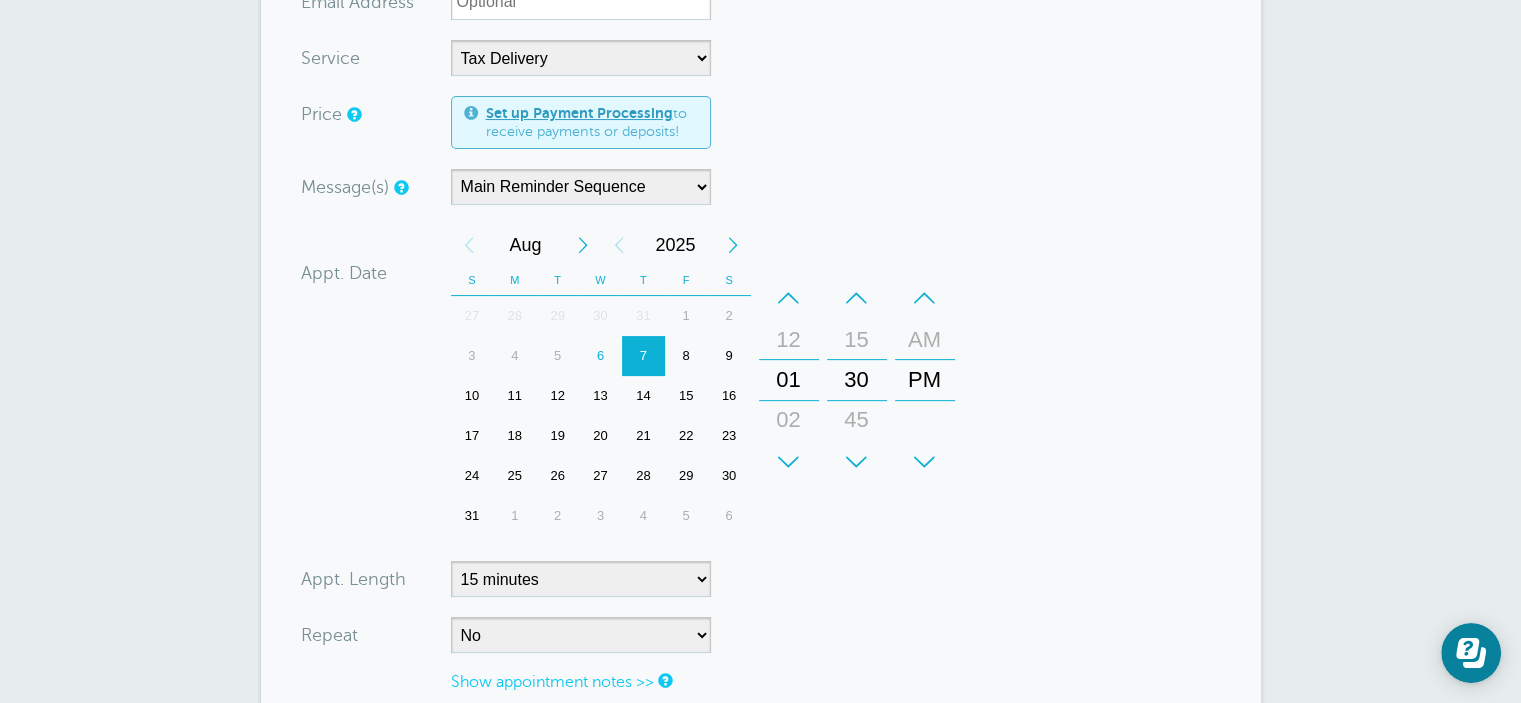 scroll, scrollTop: 600, scrollLeft: 0, axis: vertical 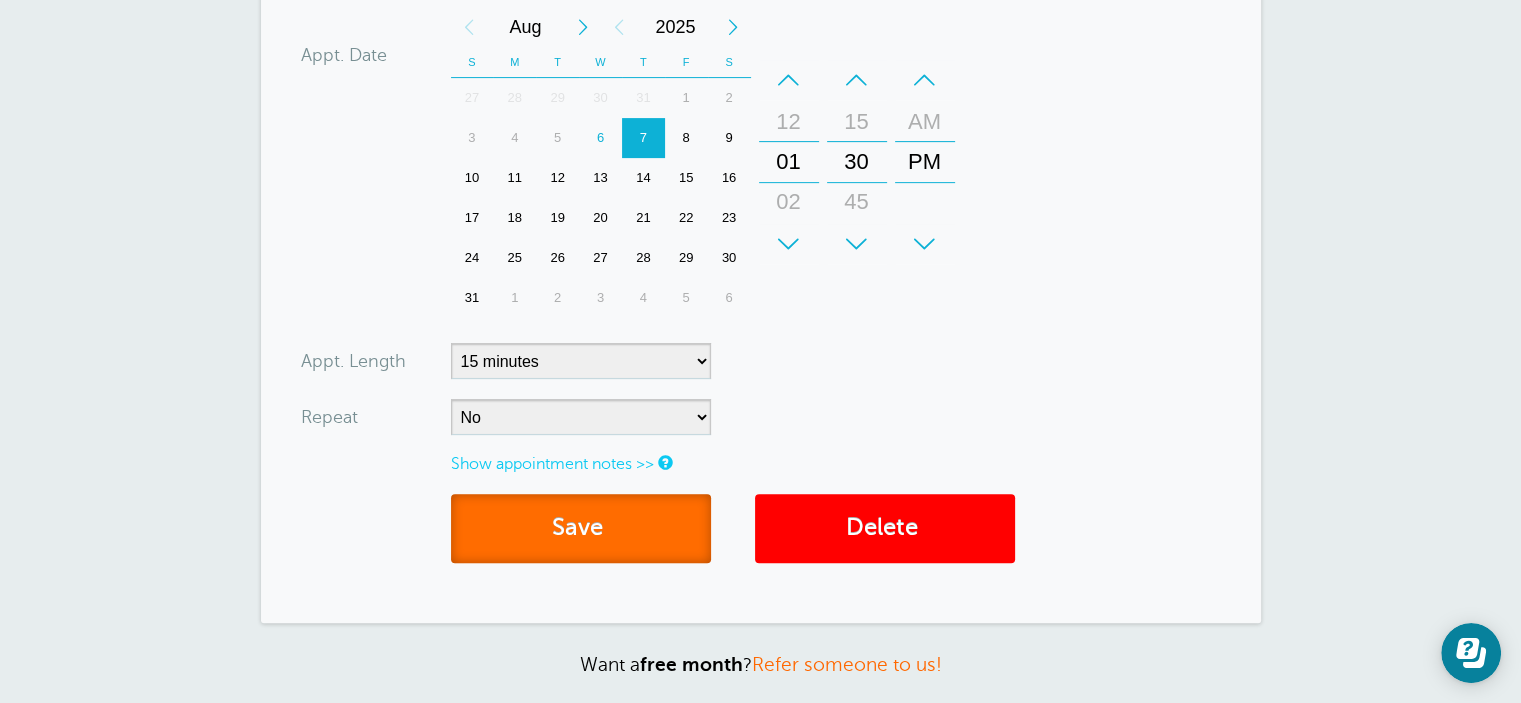 click on "Save" at bounding box center (581, 528) 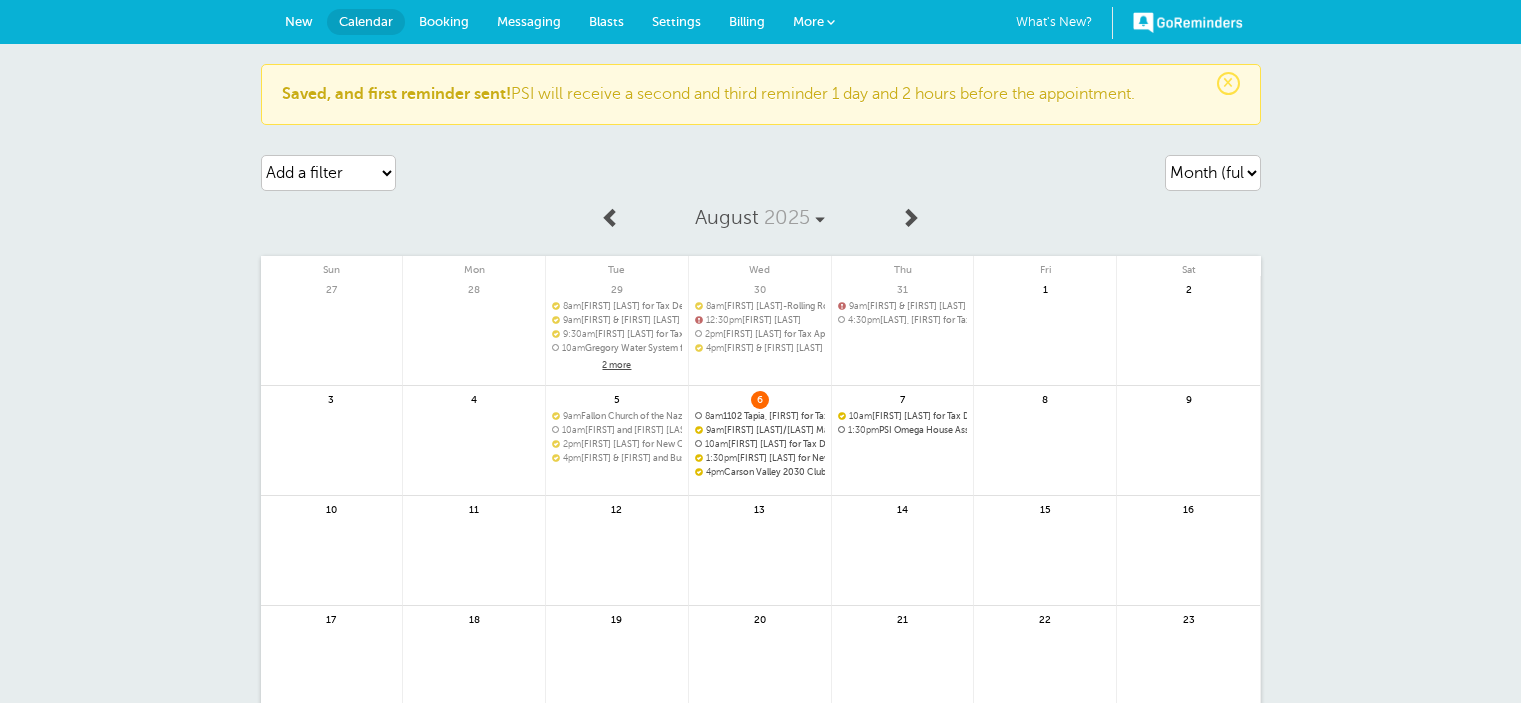 scroll, scrollTop: 0, scrollLeft: 0, axis: both 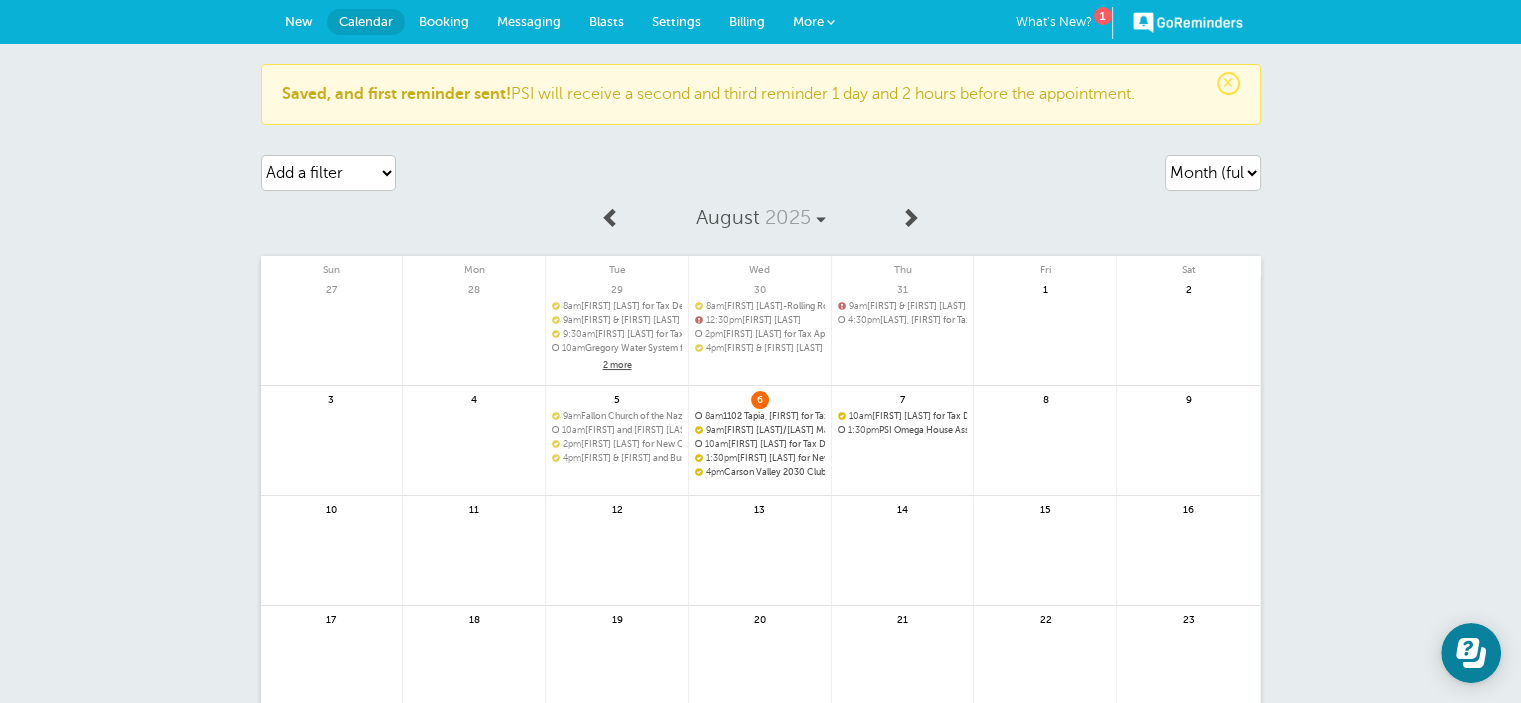 click at bounding box center (903, 482) 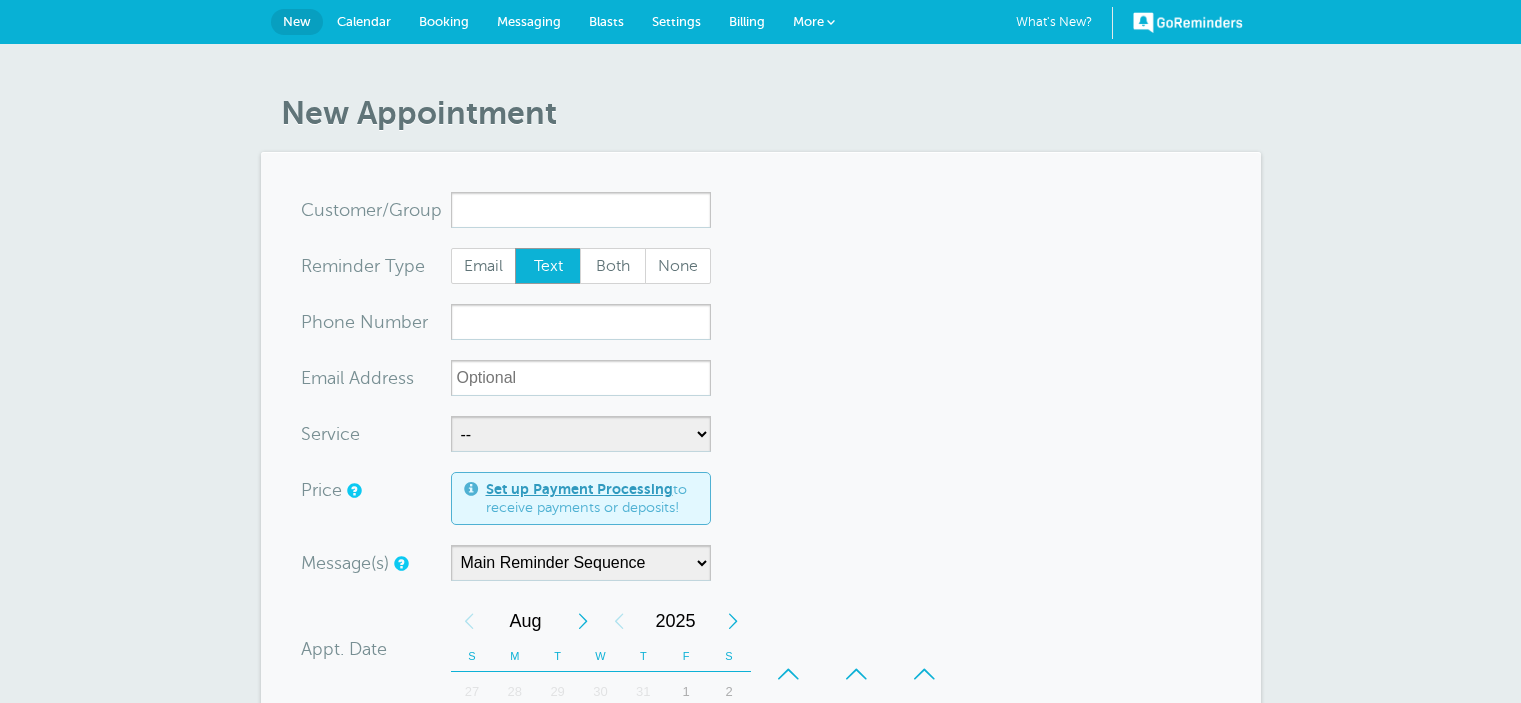 scroll, scrollTop: 0, scrollLeft: 0, axis: both 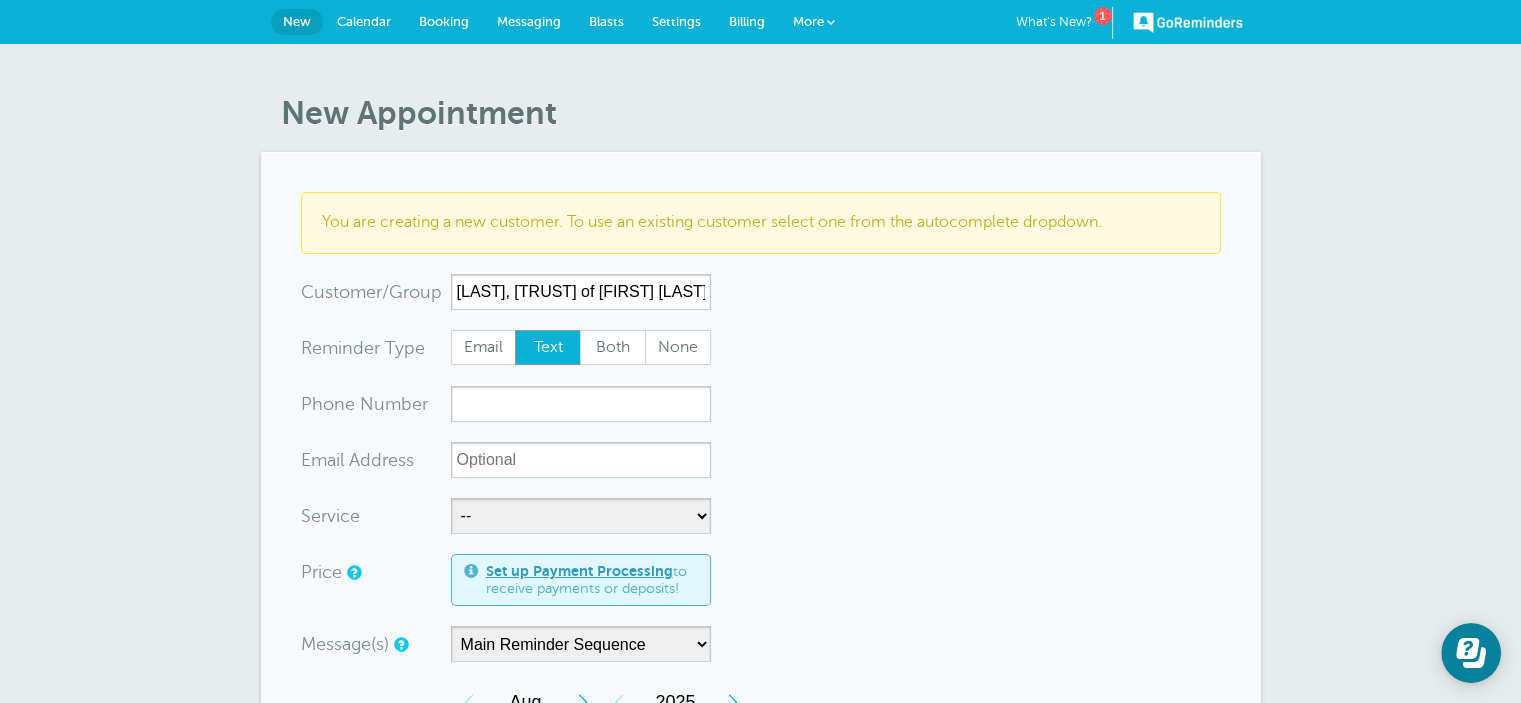 type on "[LAST], [TRUST] of [FIRST] [LAST]" 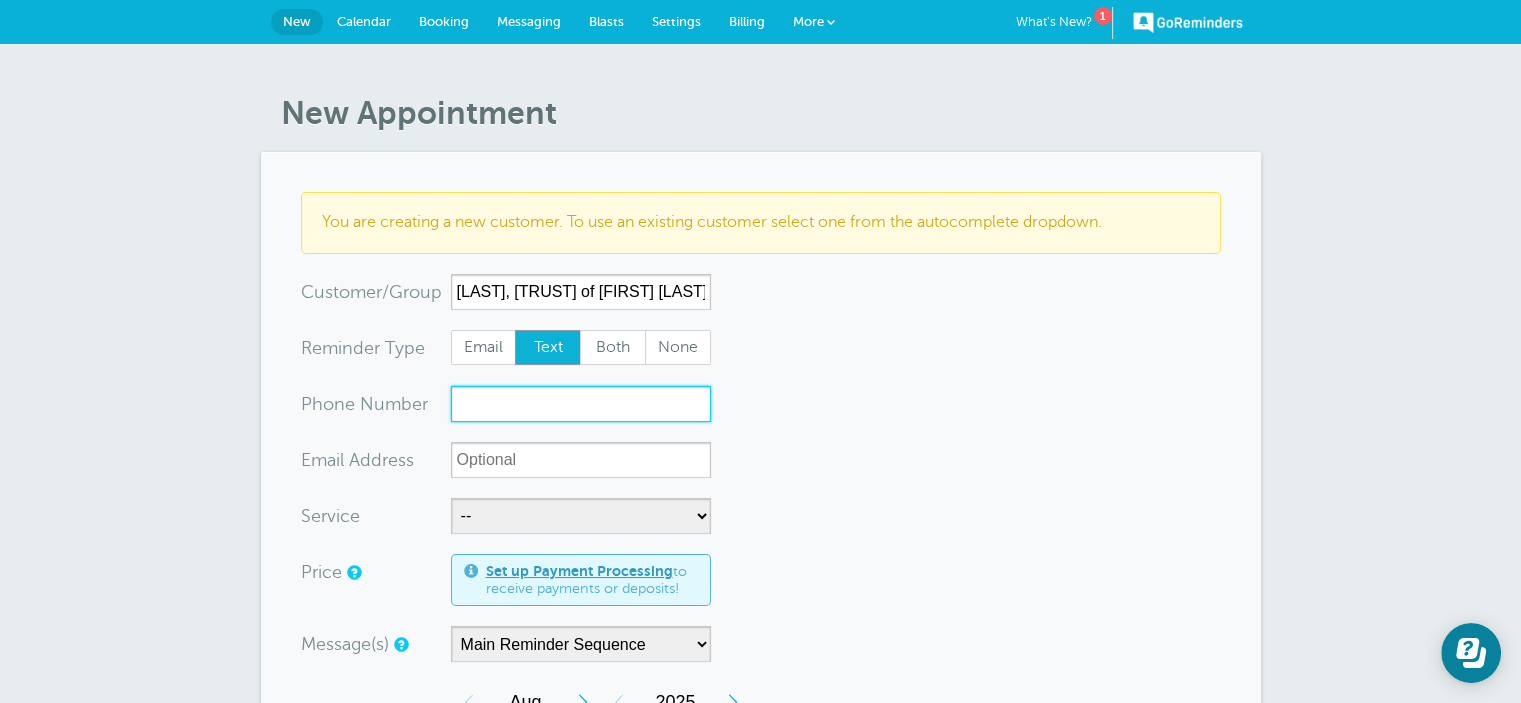 drag, startPoint x: 460, startPoint y: 398, endPoint x: 477, endPoint y: 408, distance: 19.723083 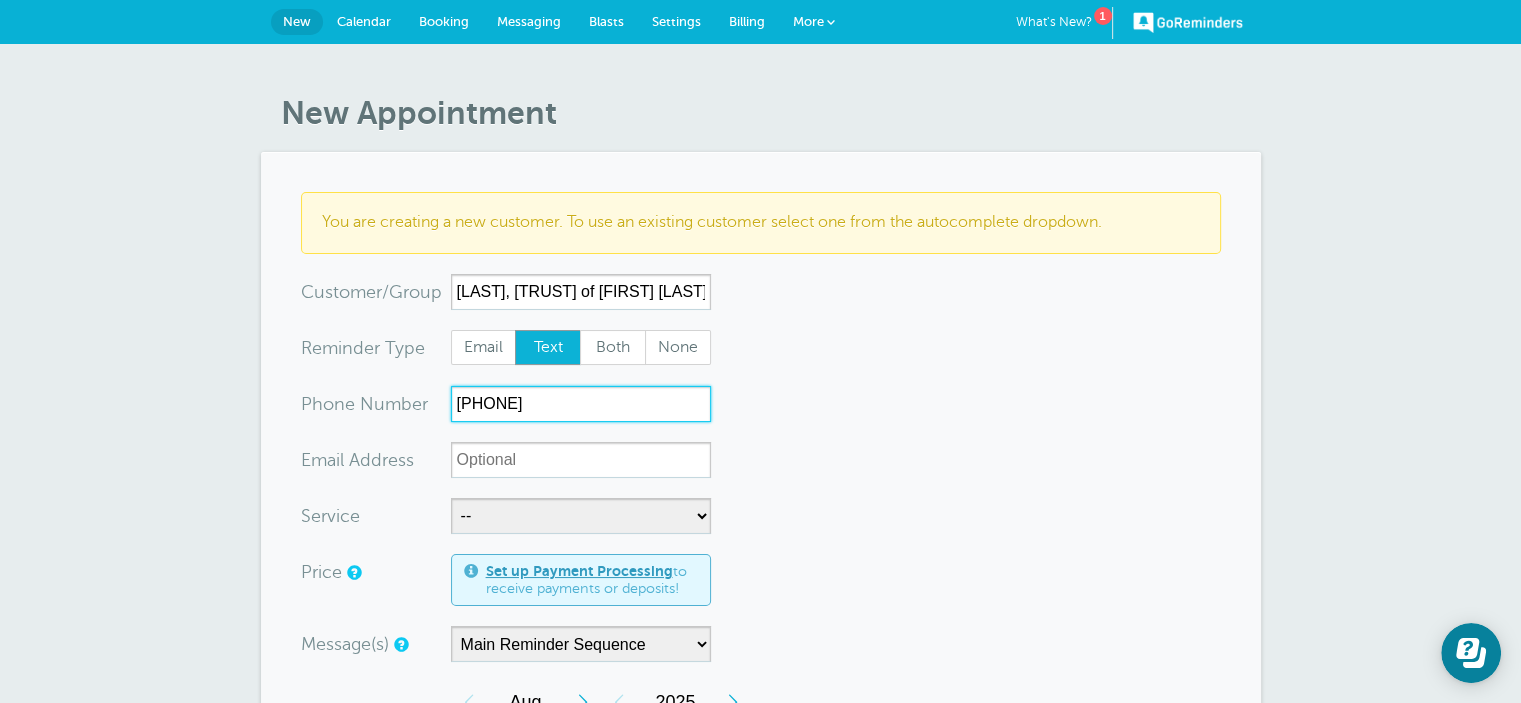 type on "530-573-8990" 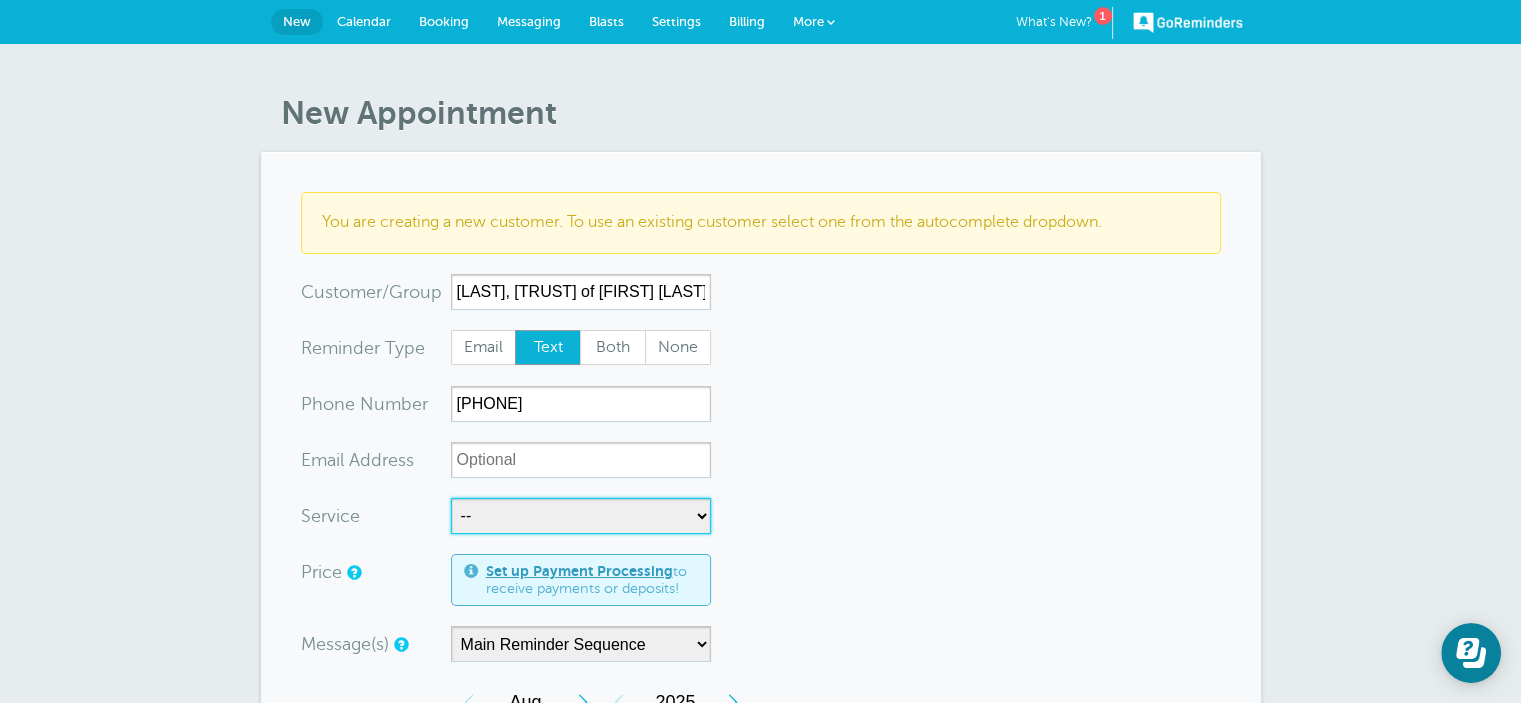 click on "-- Consultation New Client Appointment Tax Appointment Tax Delivery" at bounding box center (581, 516) 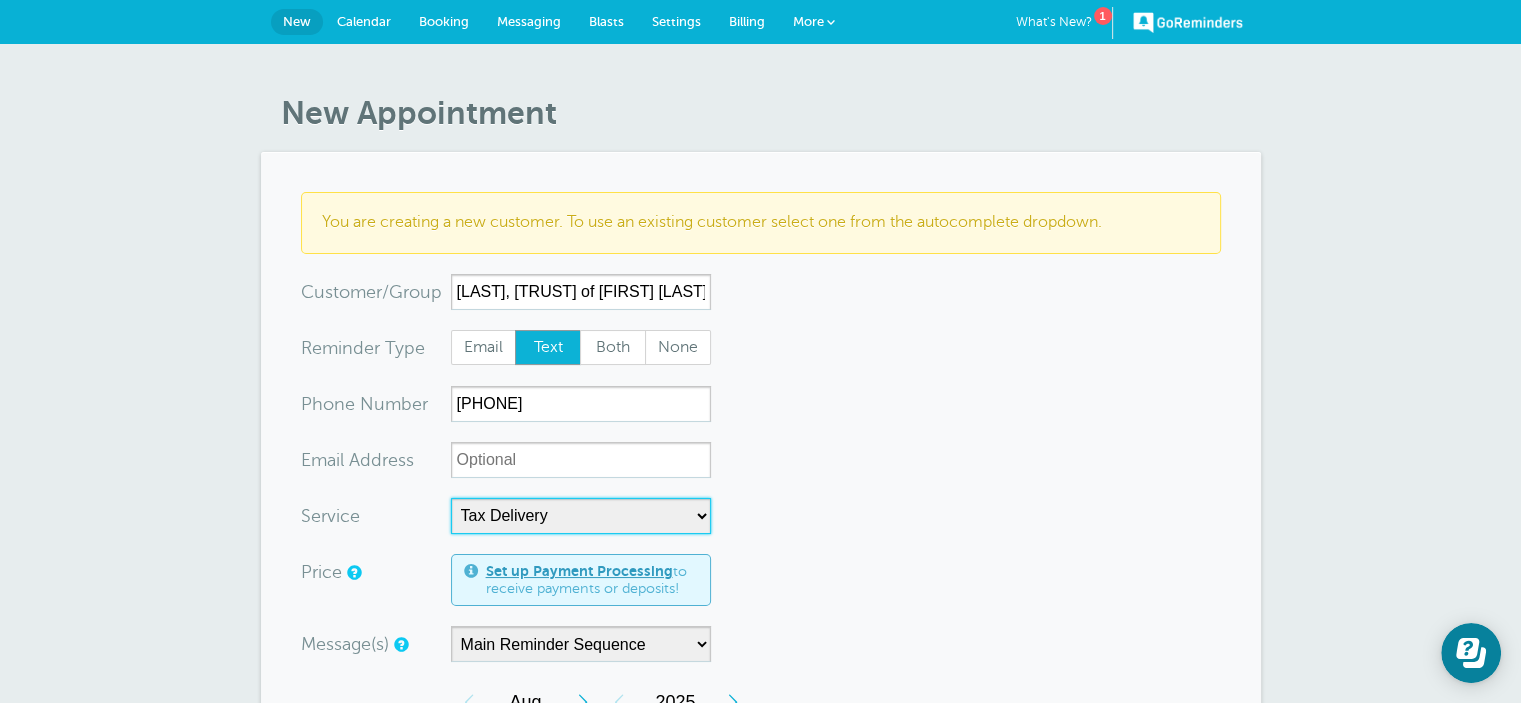 click on "-- Consultation New Client Appointment Tax Appointment Tax Delivery" at bounding box center (581, 516) 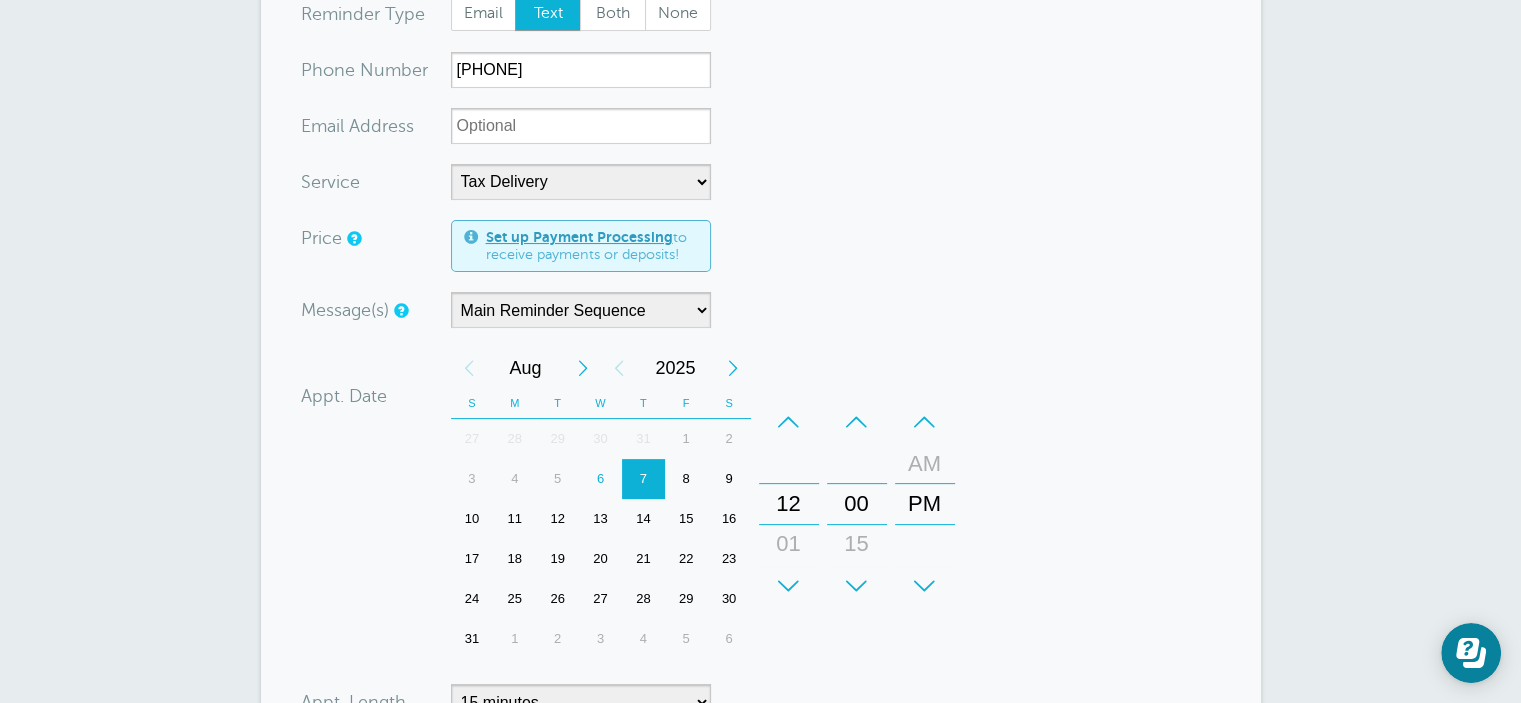 scroll, scrollTop: 300, scrollLeft: 0, axis: vertical 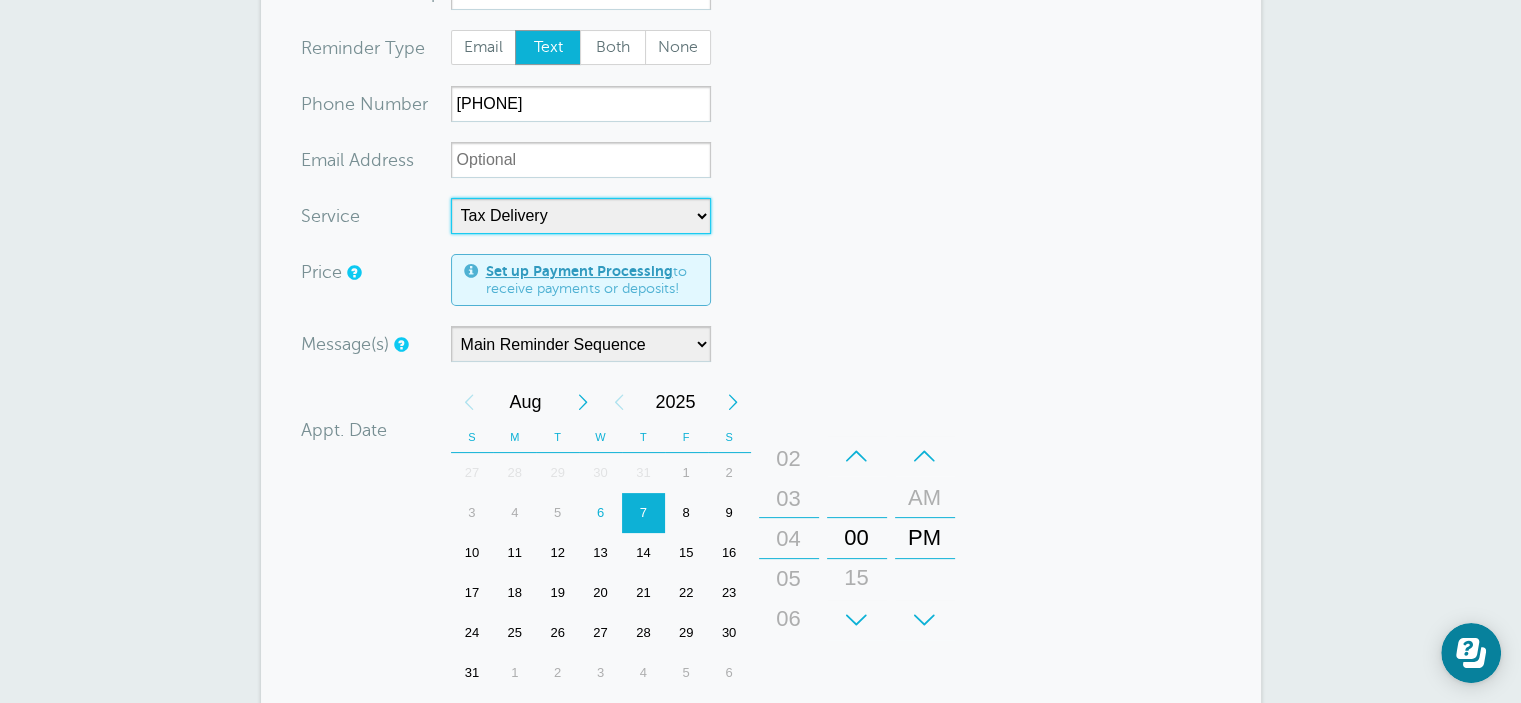 drag, startPoint x: 790, startPoint y: 584, endPoint x: 816, endPoint y: 307, distance: 278.21753 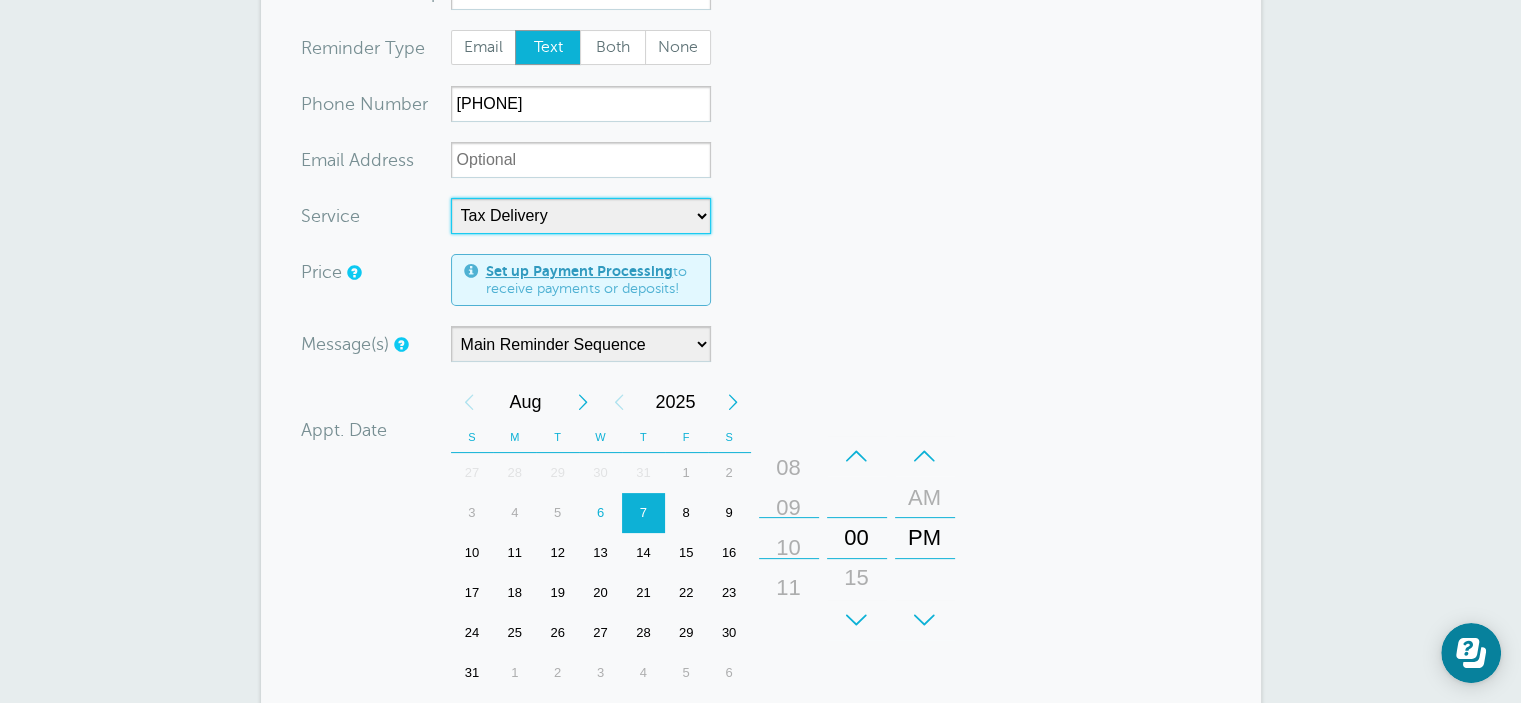 drag, startPoint x: 816, startPoint y: 531, endPoint x: 819, endPoint y: 414, distance: 117.03845 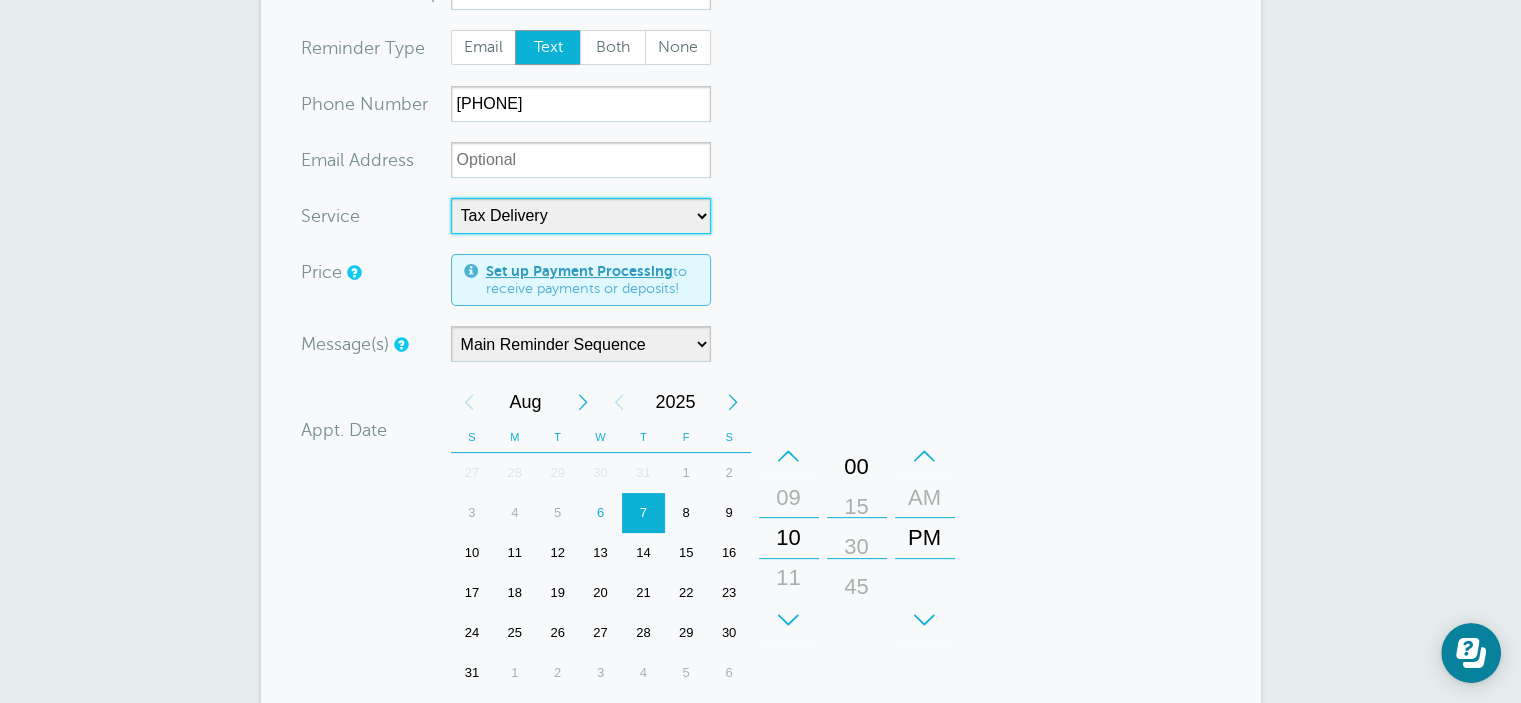 drag, startPoint x: 866, startPoint y: 543, endPoint x: 870, endPoint y: 475, distance: 68.117546 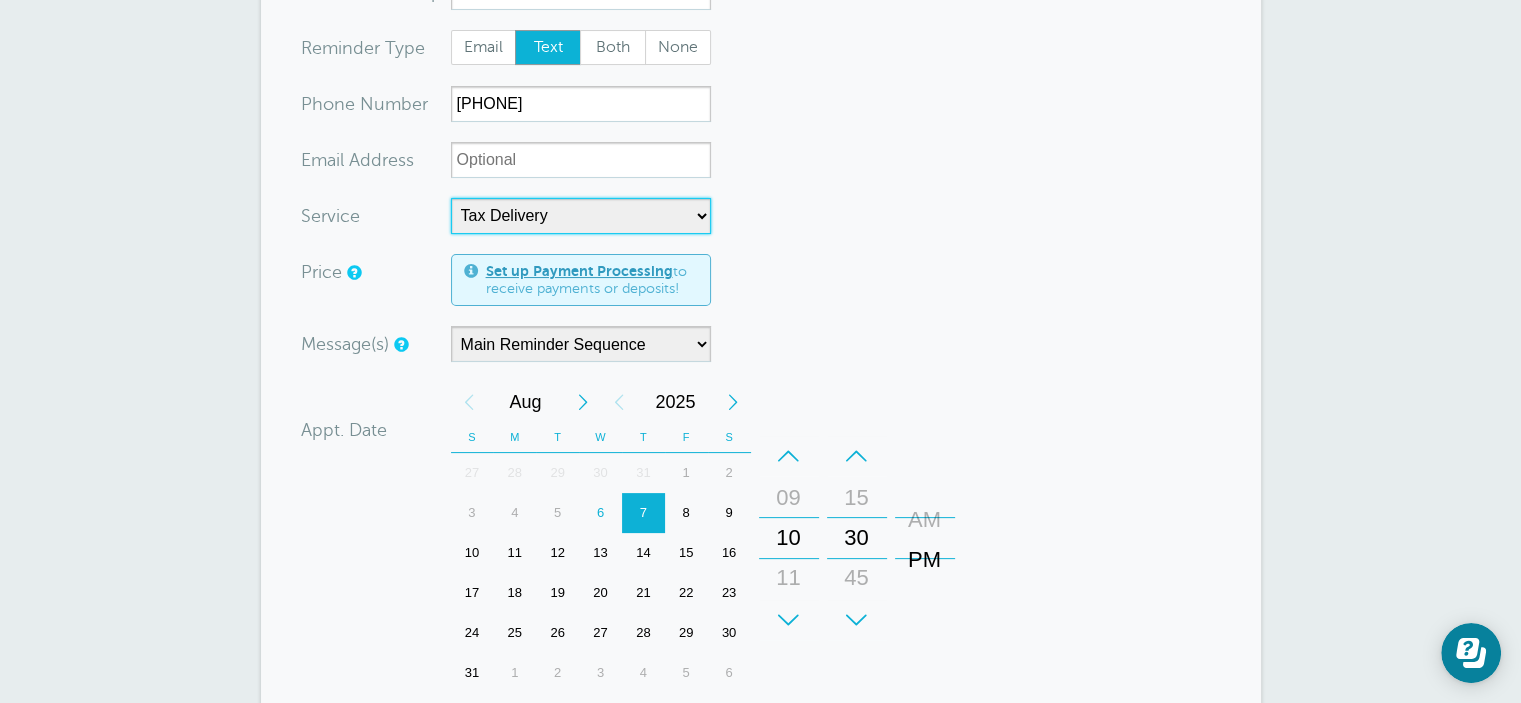 drag, startPoint x: 935, startPoint y: 530, endPoint x: 933, endPoint y: 558, distance: 28.071337 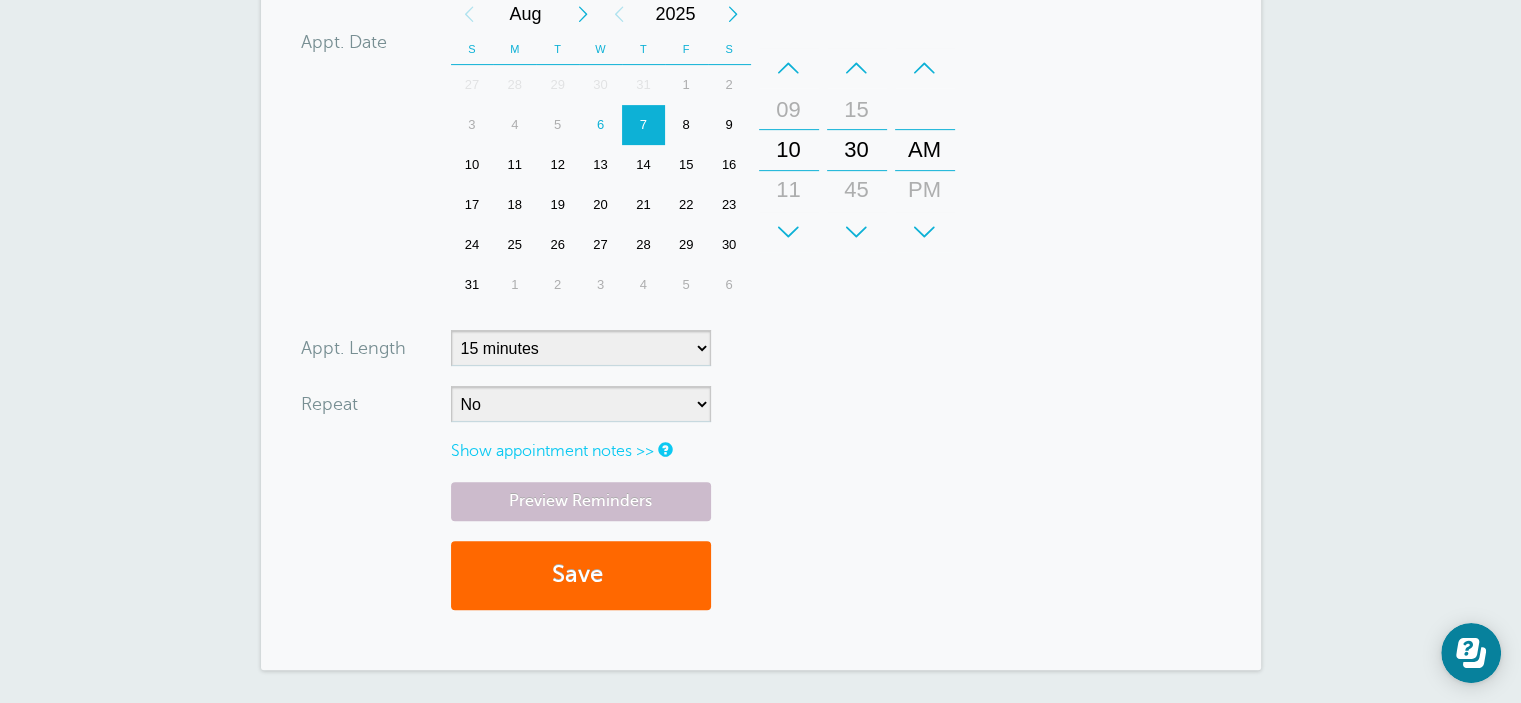 scroll, scrollTop: 700, scrollLeft: 0, axis: vertical 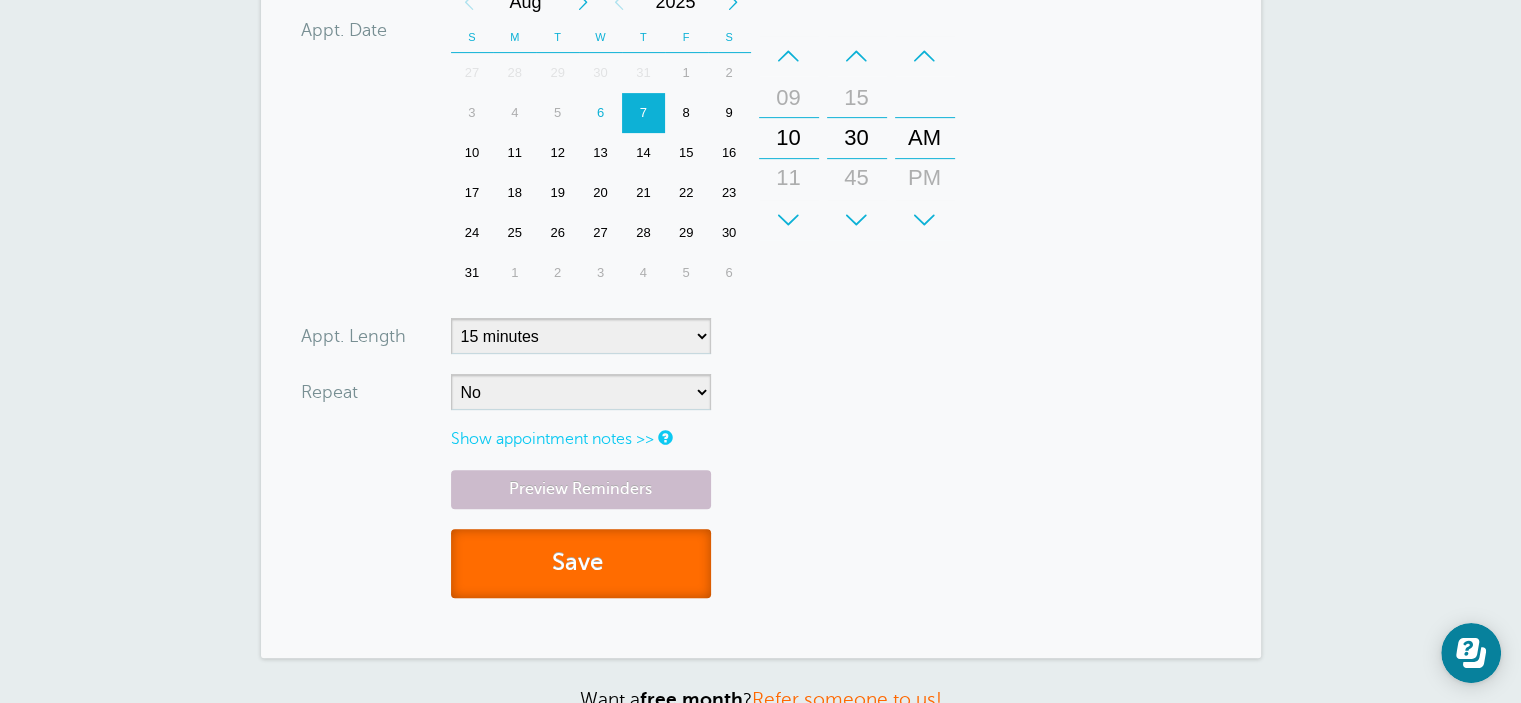 click on "Save" at bounding box center (581, 563) 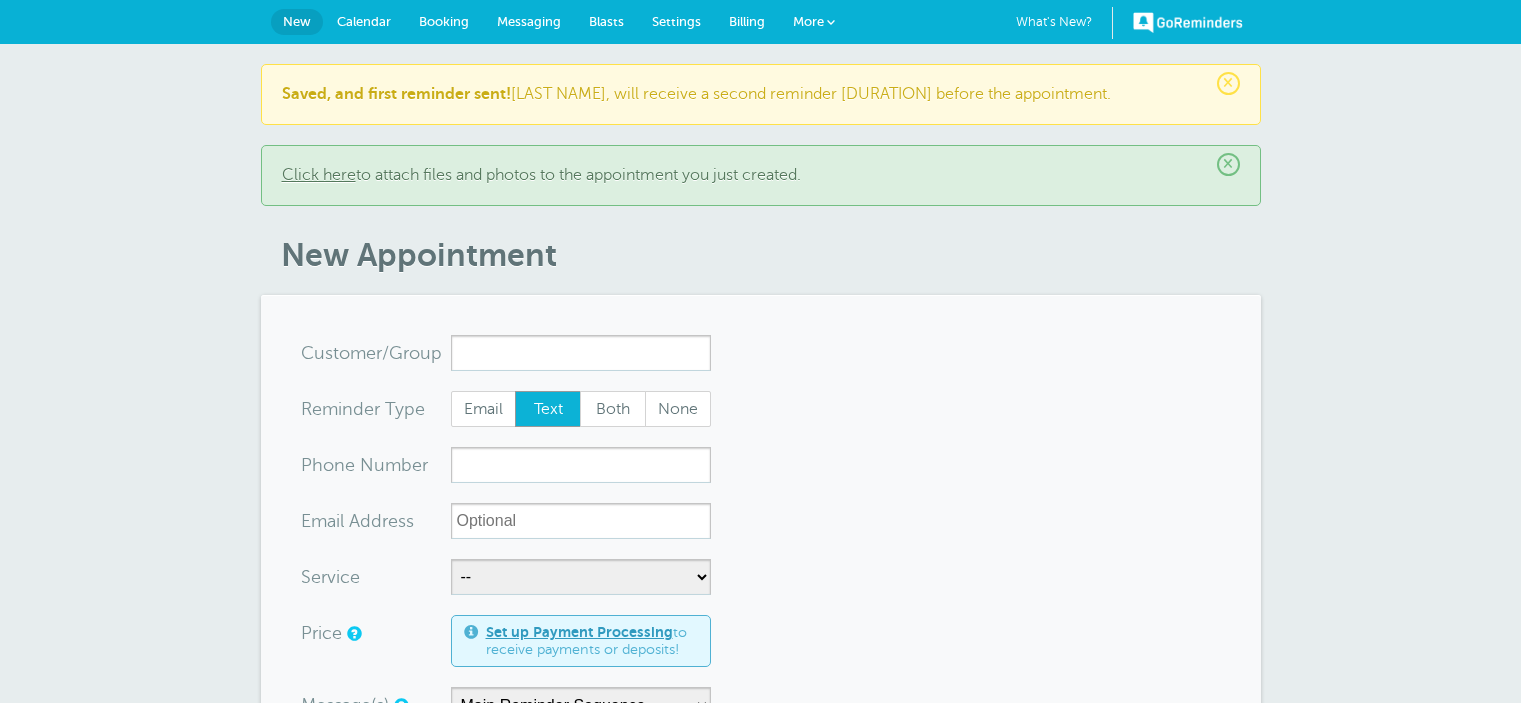 scroll, scrollTop: 0, scrollLeft: 0, axis: both 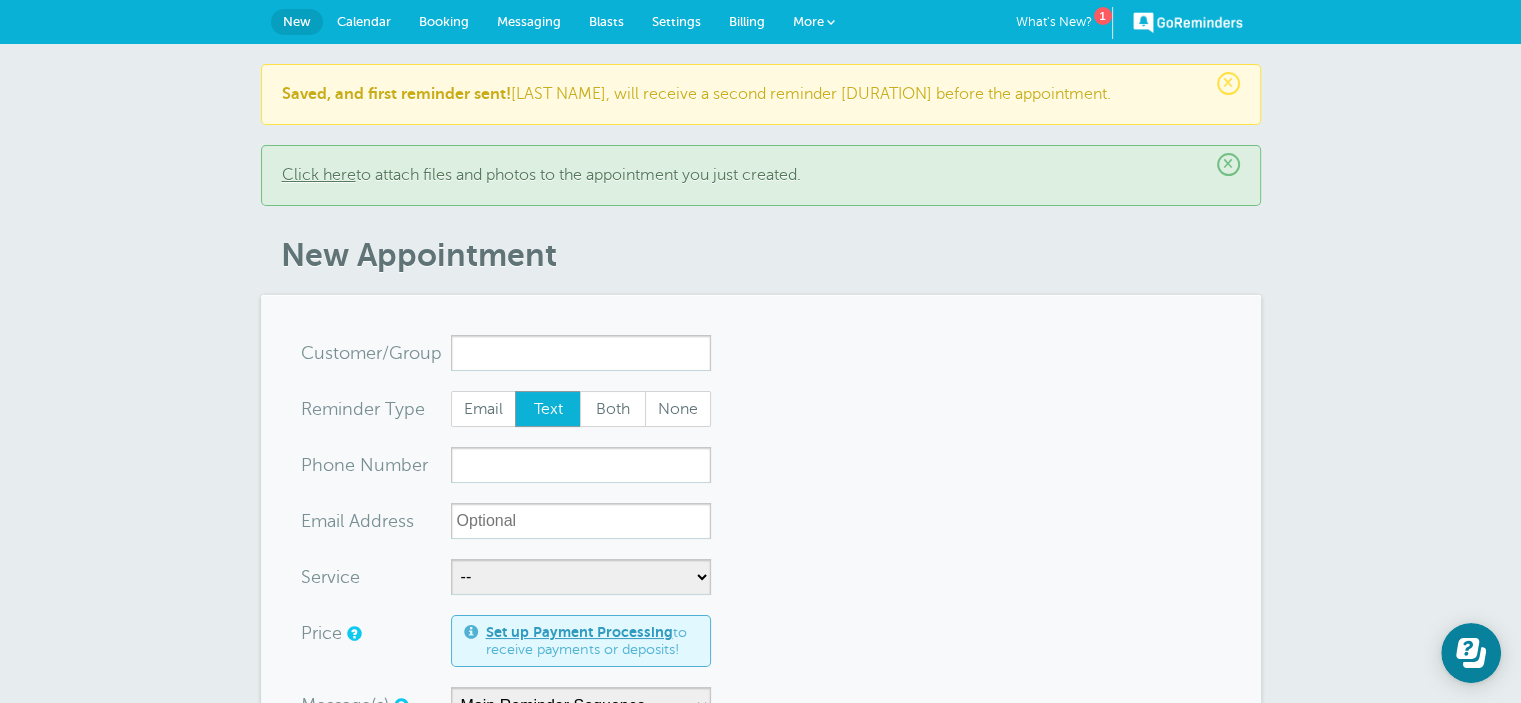 click on "Calendar" at bounding box center (364, 22) 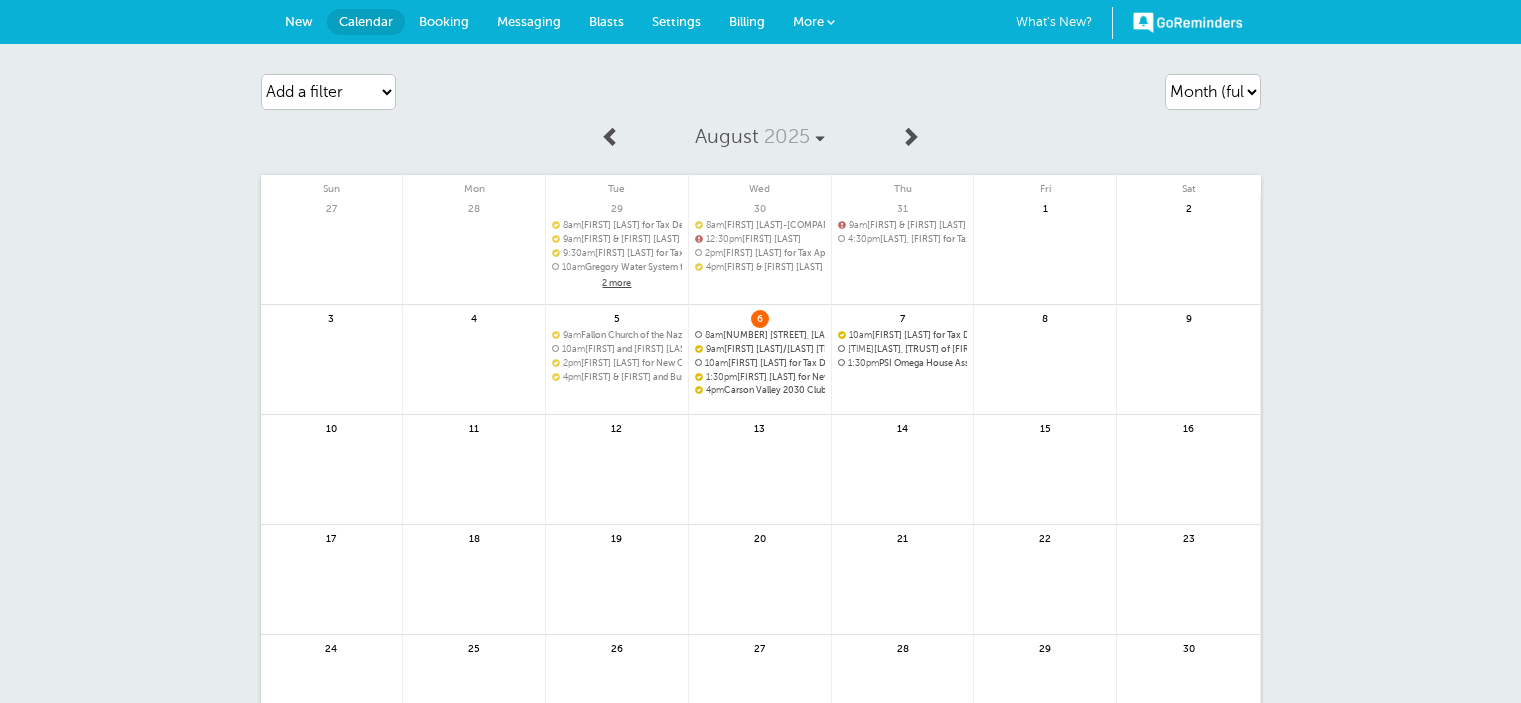 scroll, scrollTop: 0, scrollLeft: 0, axis: both 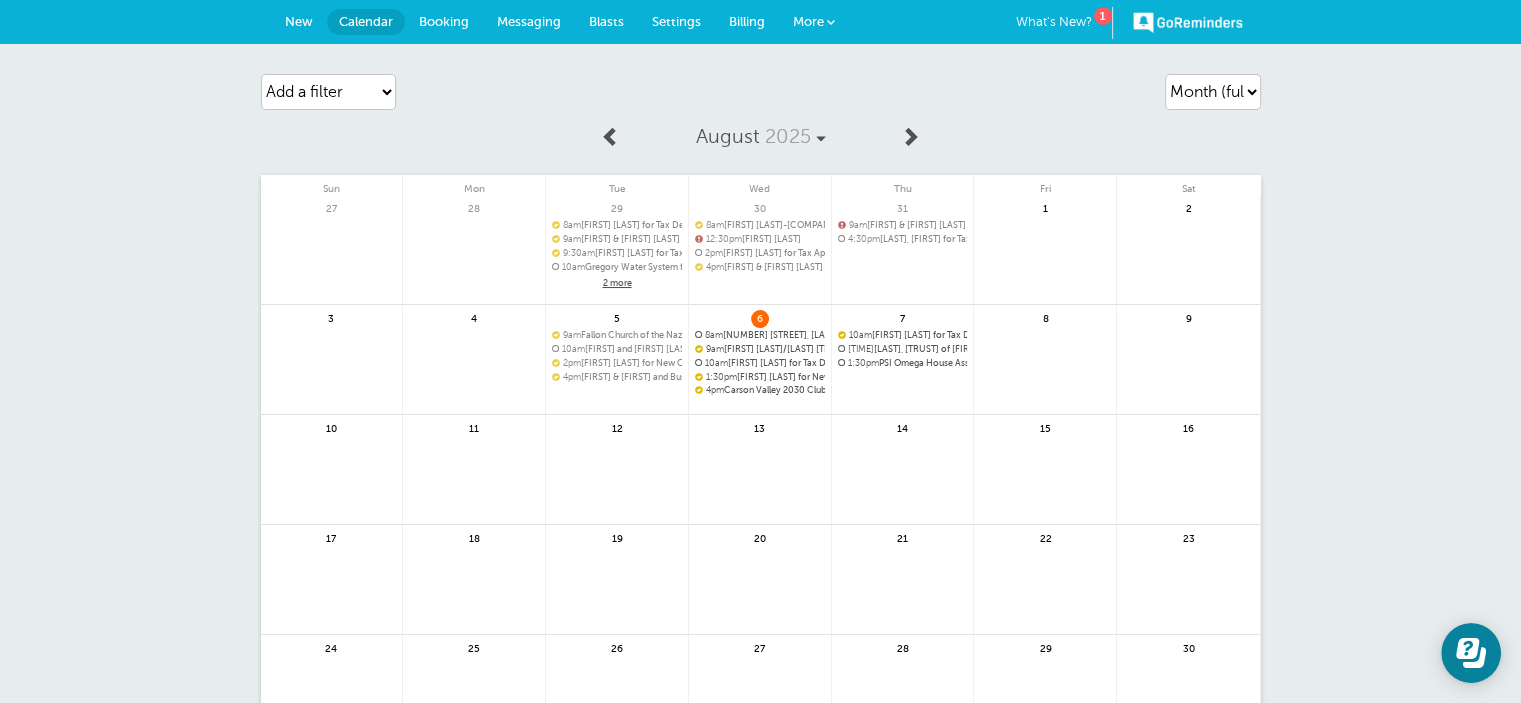 click on "[TIME]
[LAST], [TRUST] of [FIRST] [LAST] for Tax Delivery" at bounding box center (903, 349) 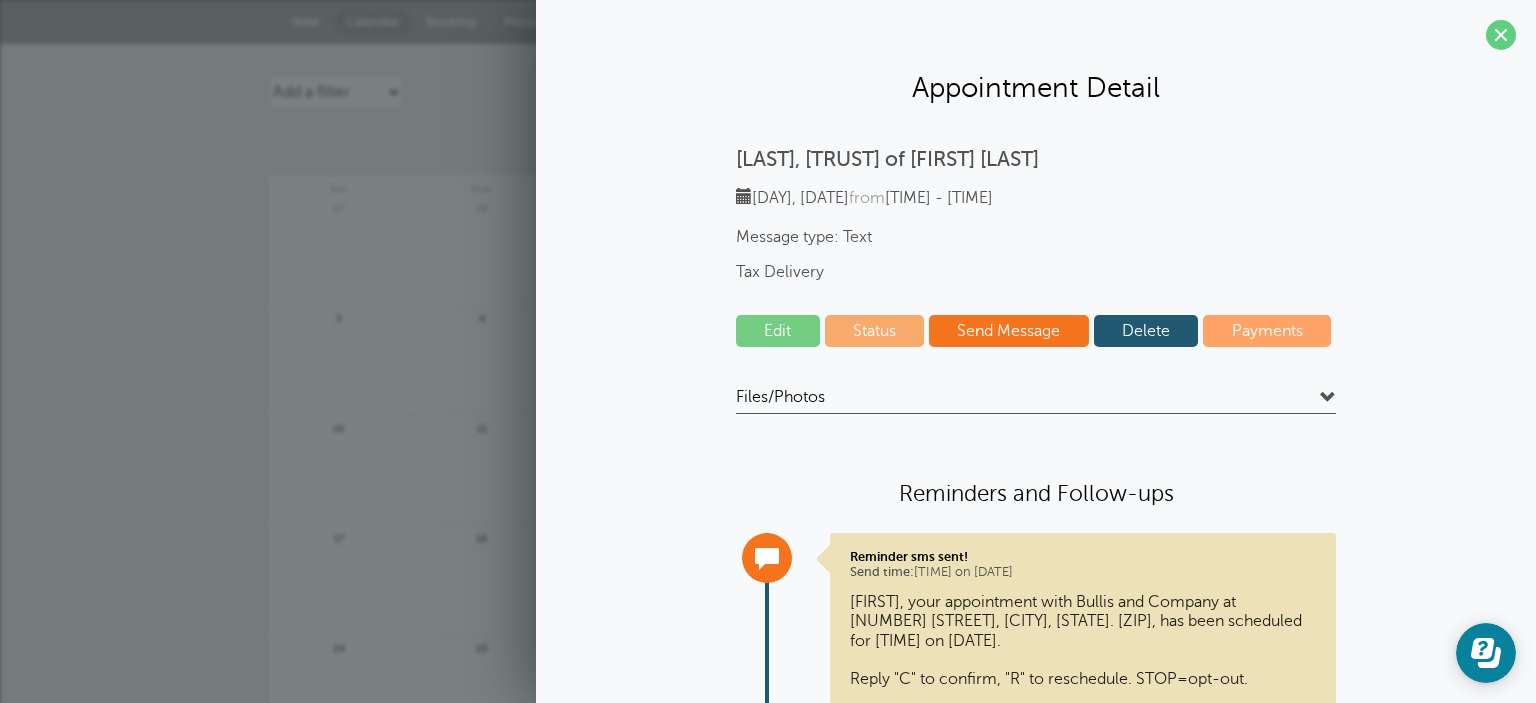click on "Delete" at bounding box center [1146, 331] 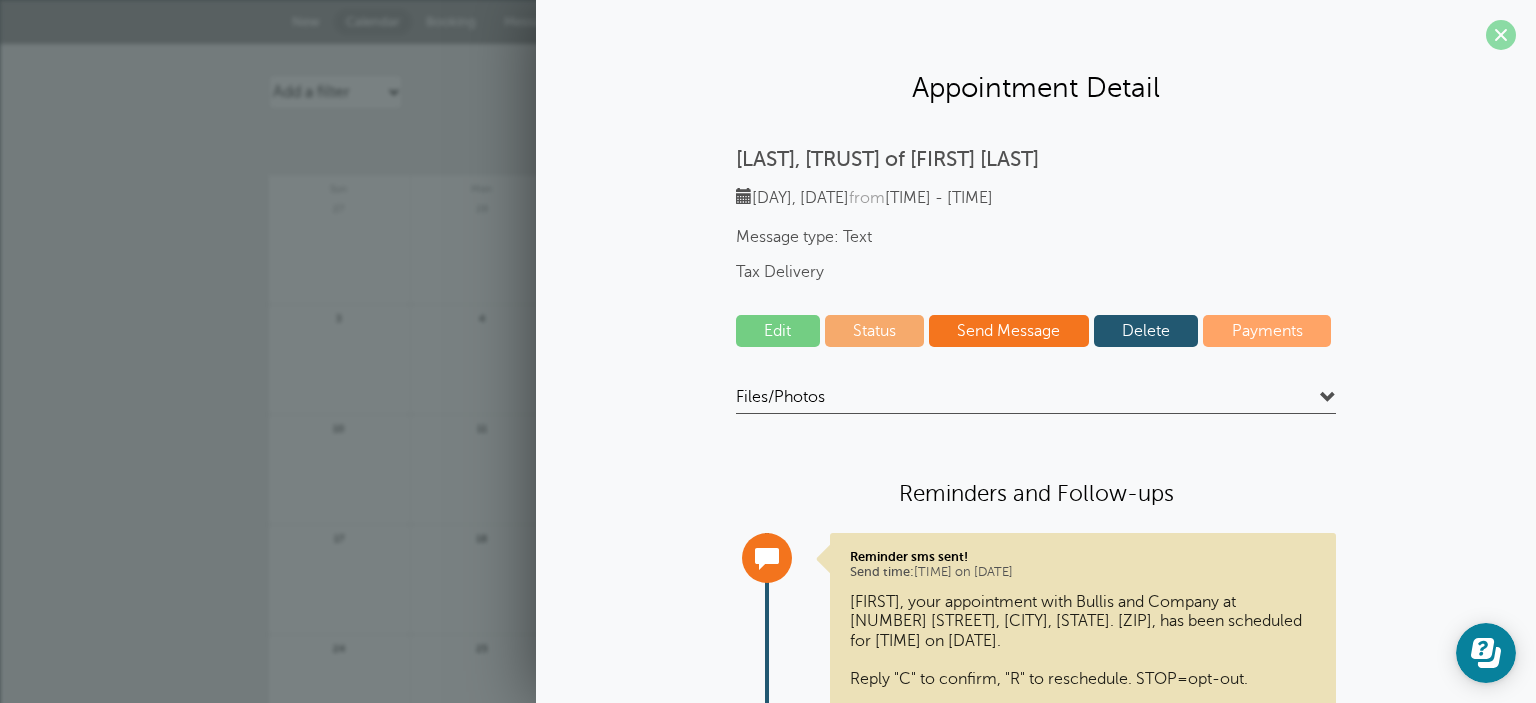 click at bounding box center (1501, 35) 